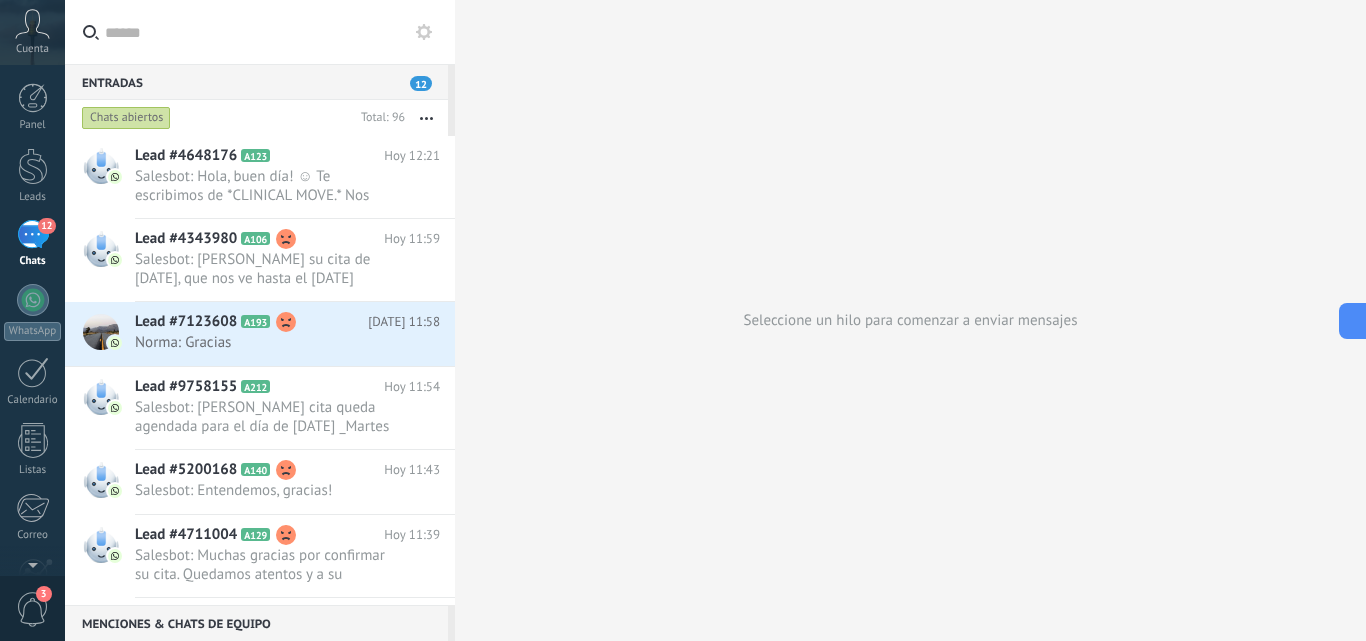 scroll, scrollTop: 0, scrollLeft: 0, axis: both 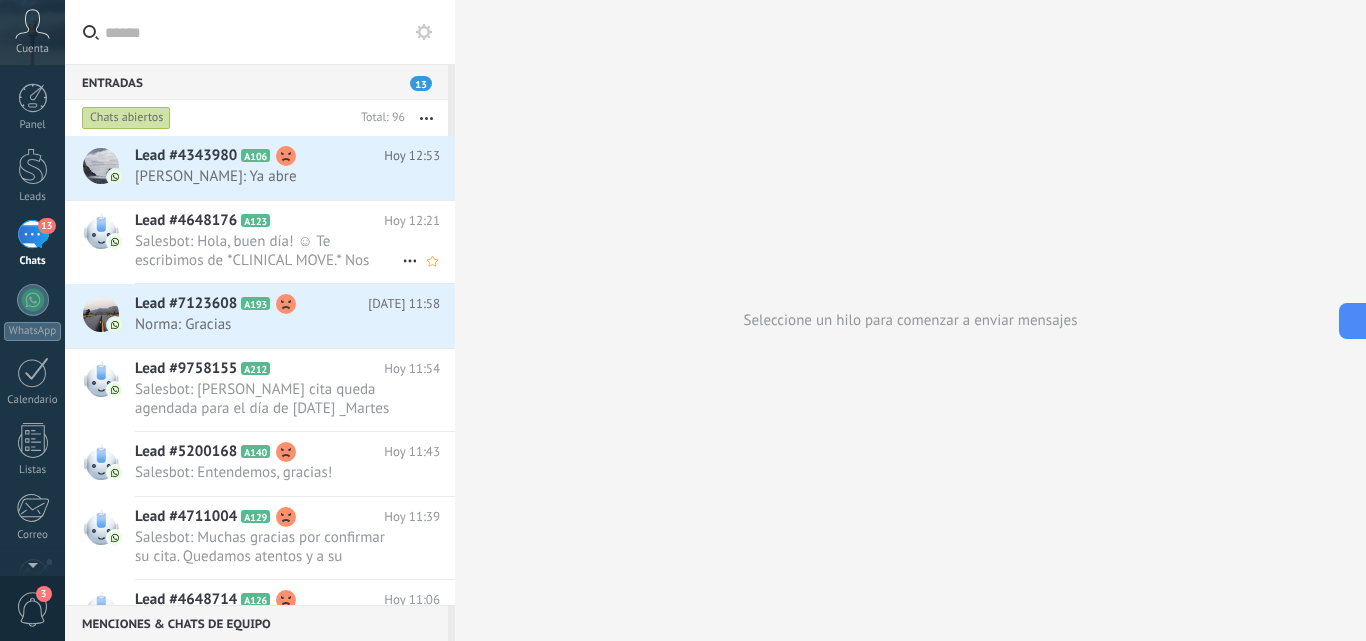 click on "Salesbot: Hola, buen día! ☺
Te escribimos de *CLINICAL MOVE.* Nos comunicamos para agendar su próxima cita, ya que se le autorizaron 10 sesiones para asistir a fisioterapia por parte de [PERSON_NAME].
Que día te gustaría agendar?
Quedamos a tus ordenes... Bonito día!" at bounding box center (268, 251) 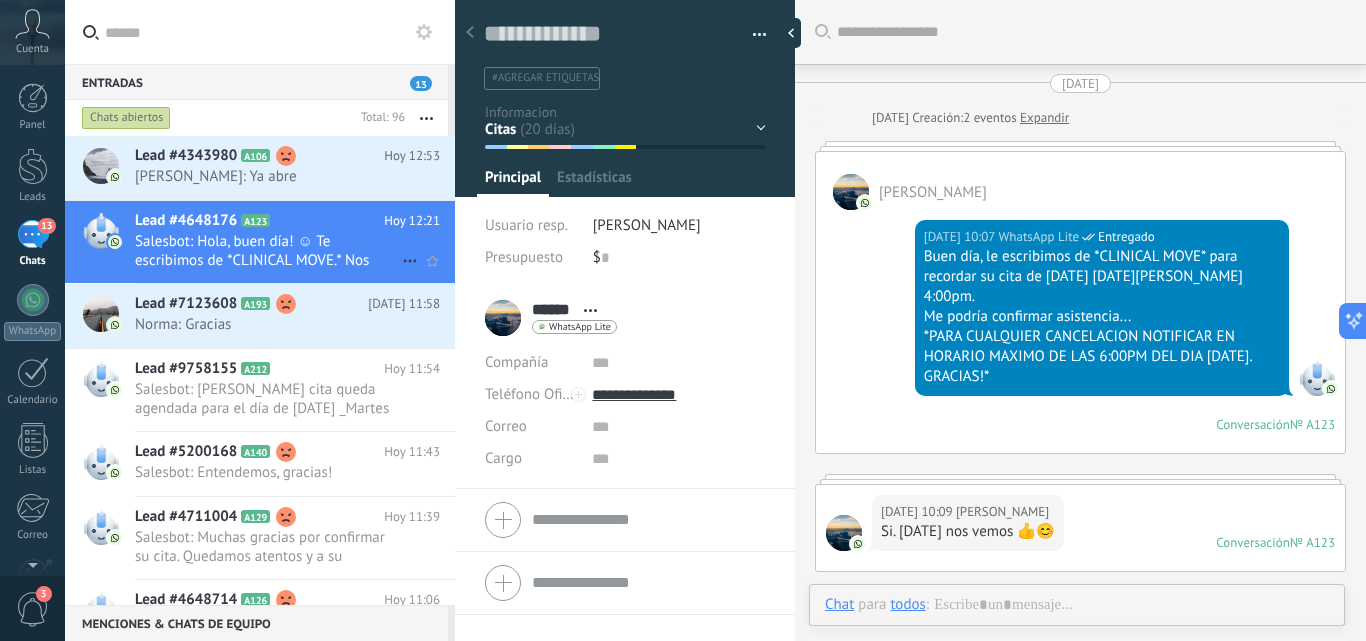 scroll, scrollTop: 5369, scrollLeft: 0, axis: vertical 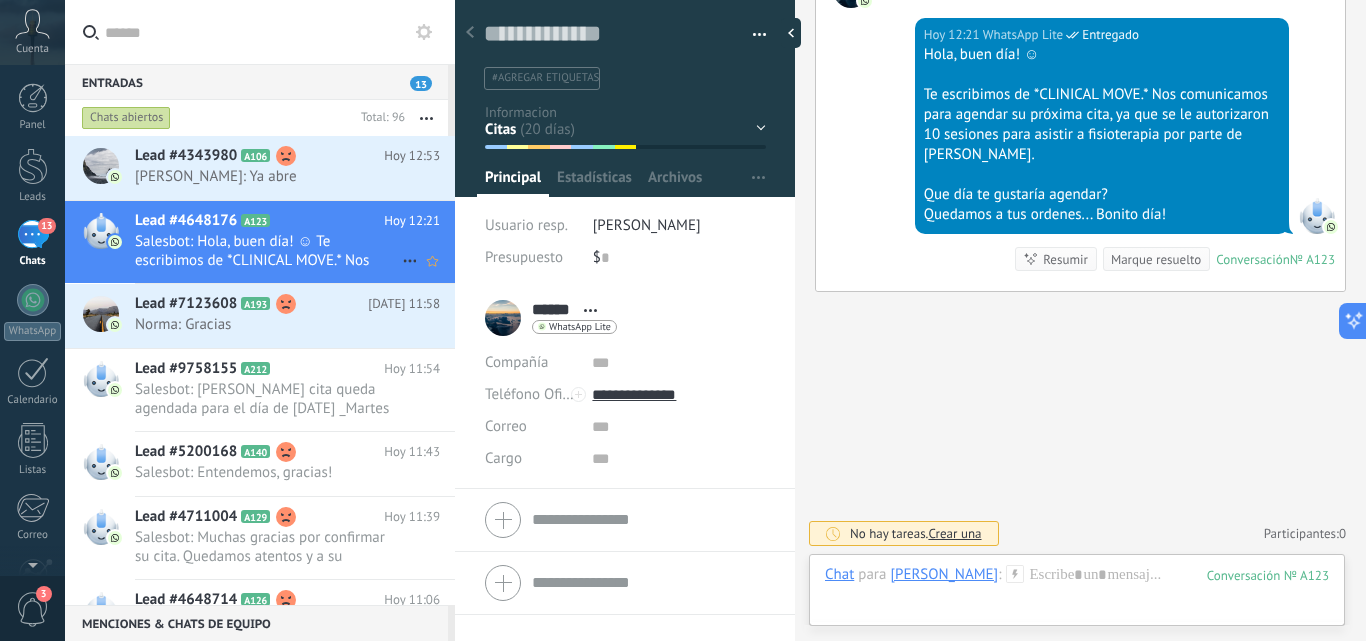 click 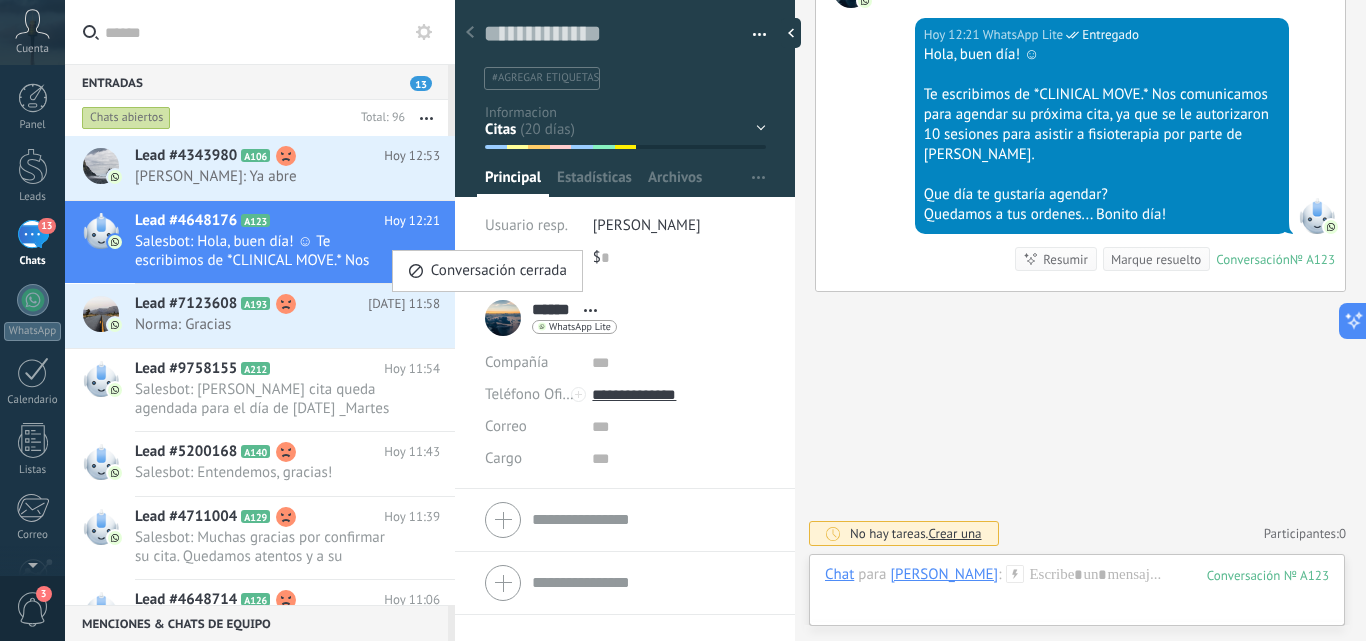 click at bounding box center [683, 320] 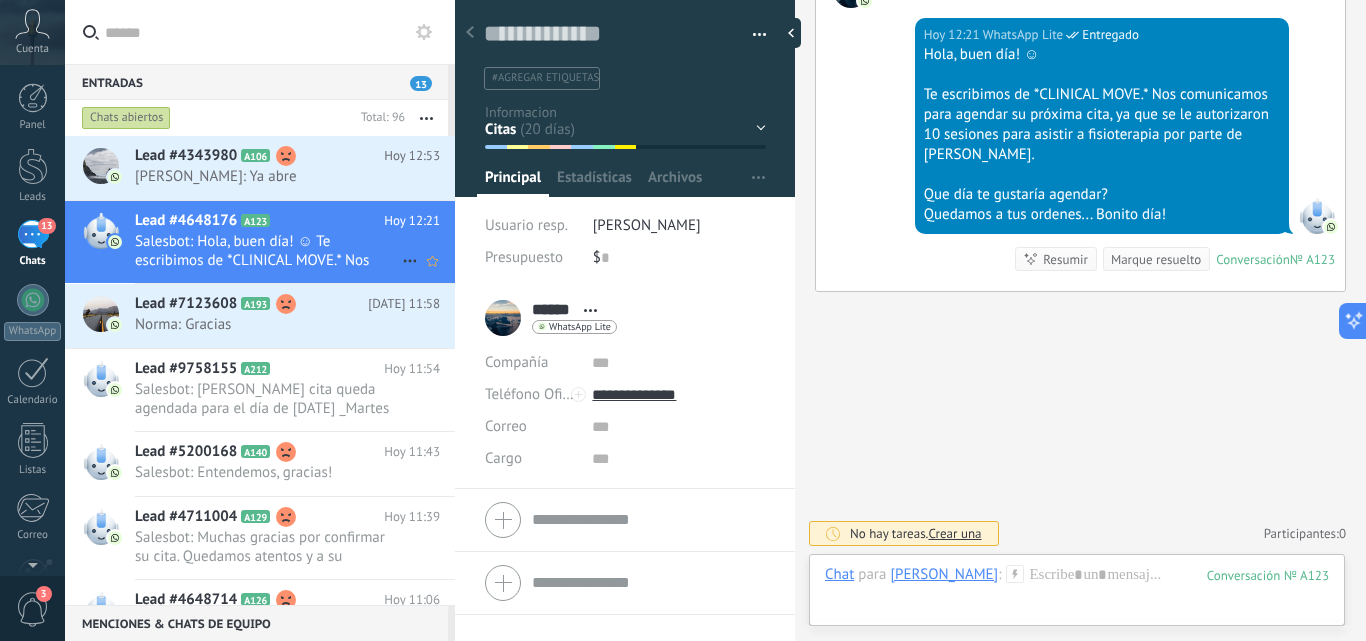 click 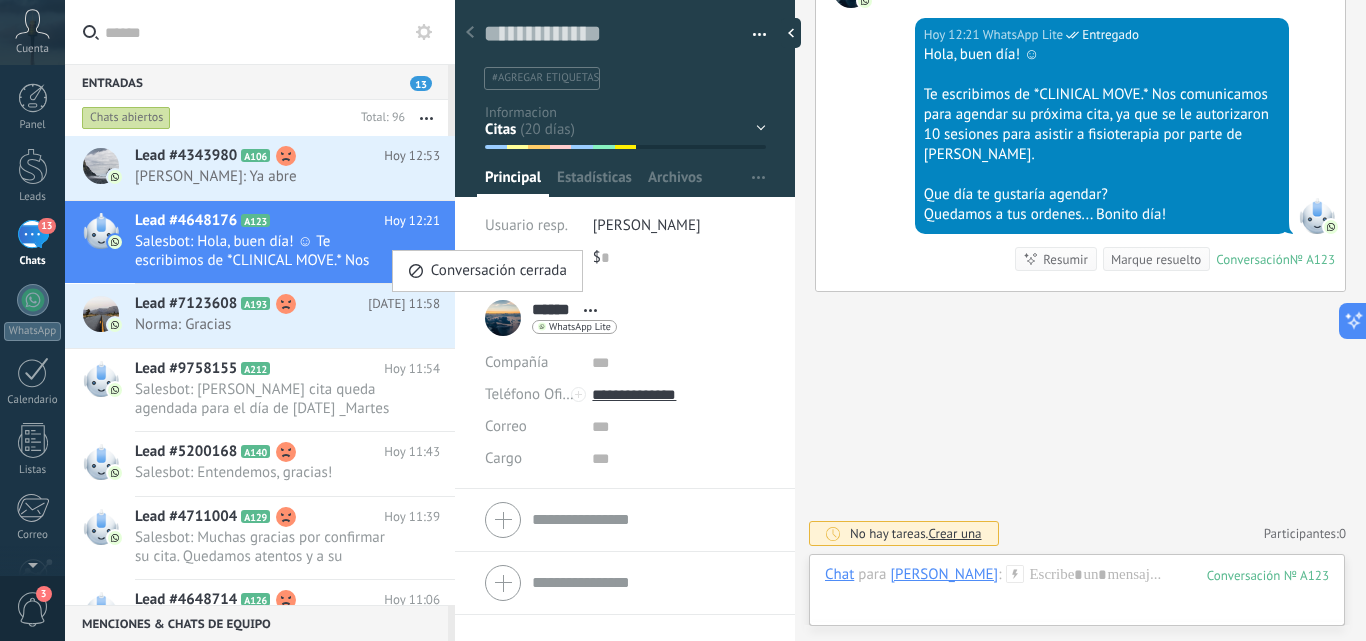 click at bounding box center [683, 320] 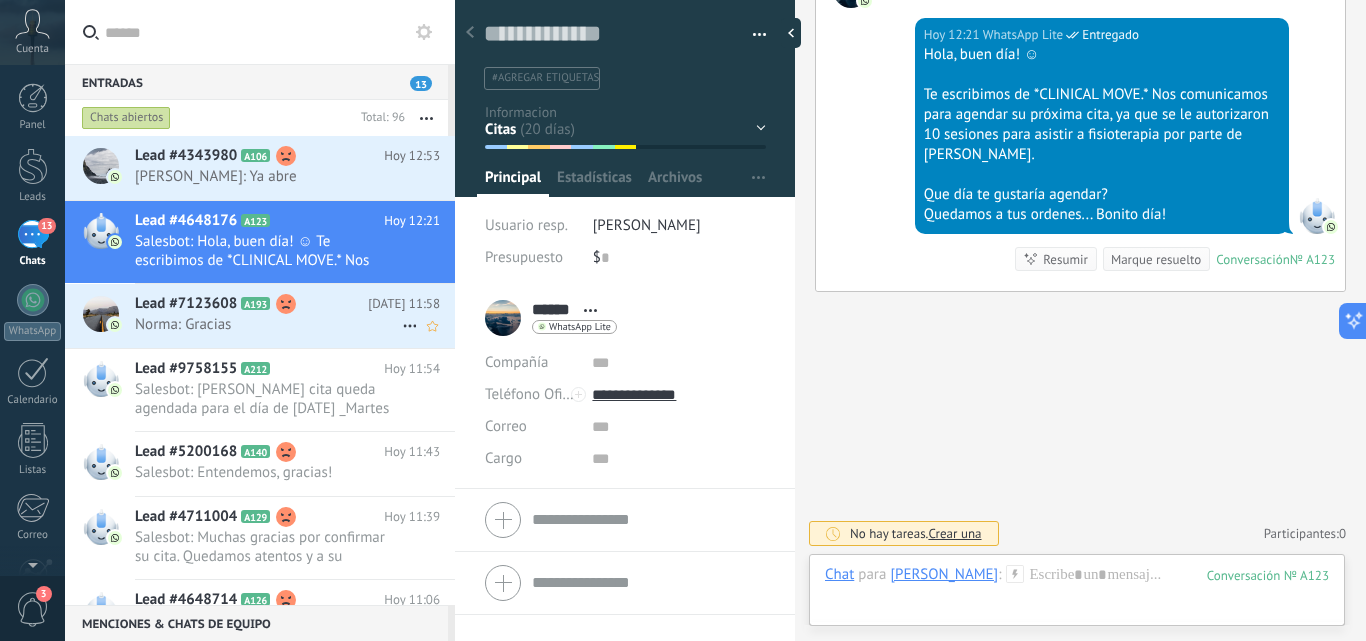 click on "Norma: Gracias" at bounding box center (268, 324) 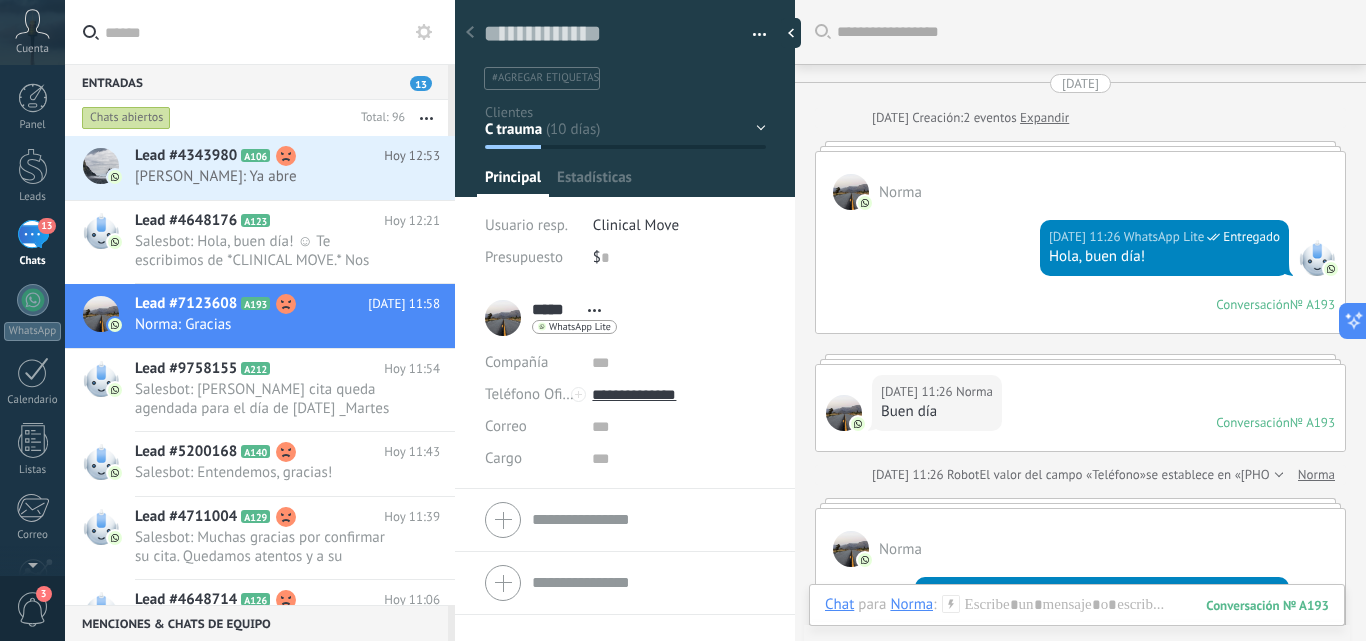 scroll, scrollTop: 4363, scrollLeft: 0, axis: vertical 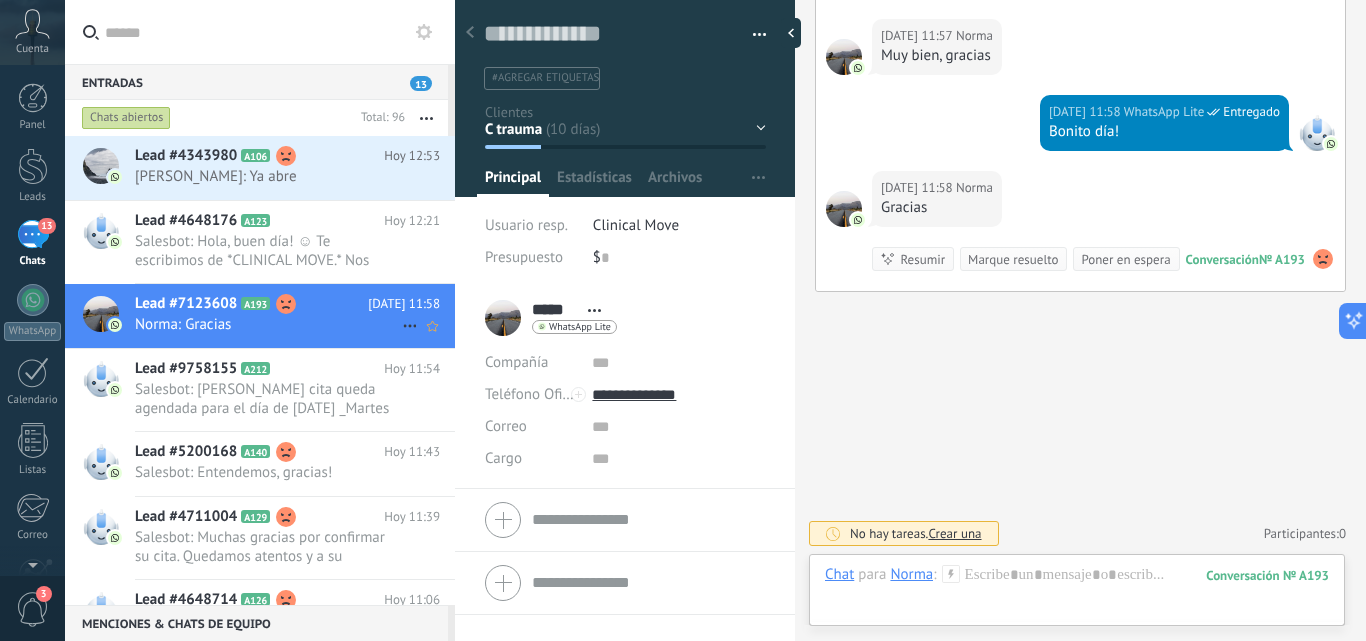 click 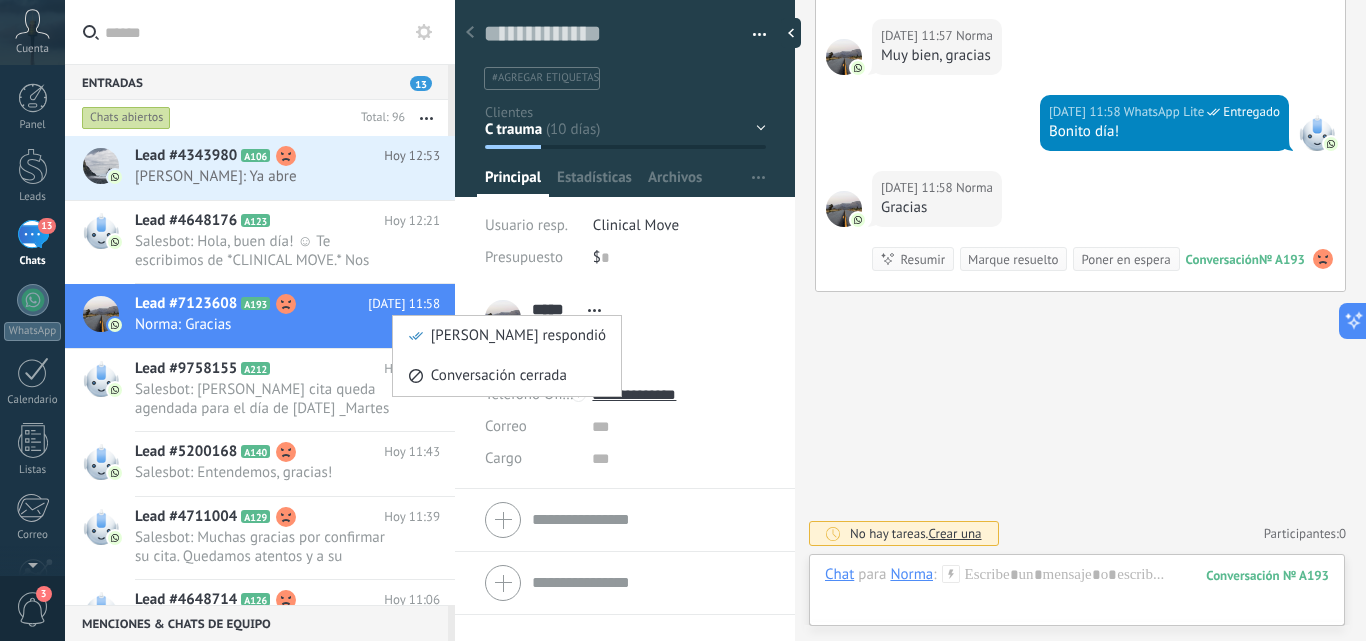 click at bounding box center (683, 320) 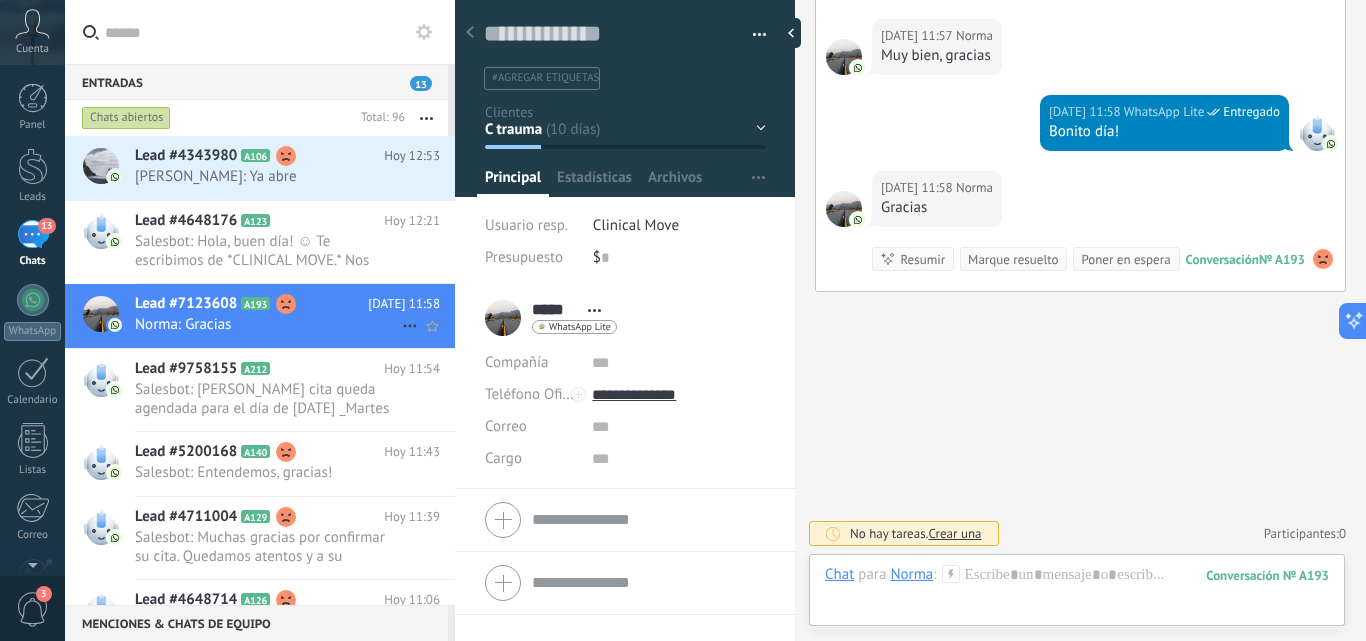 click on "Norma: Gracias" at bounding box center [268, 324] 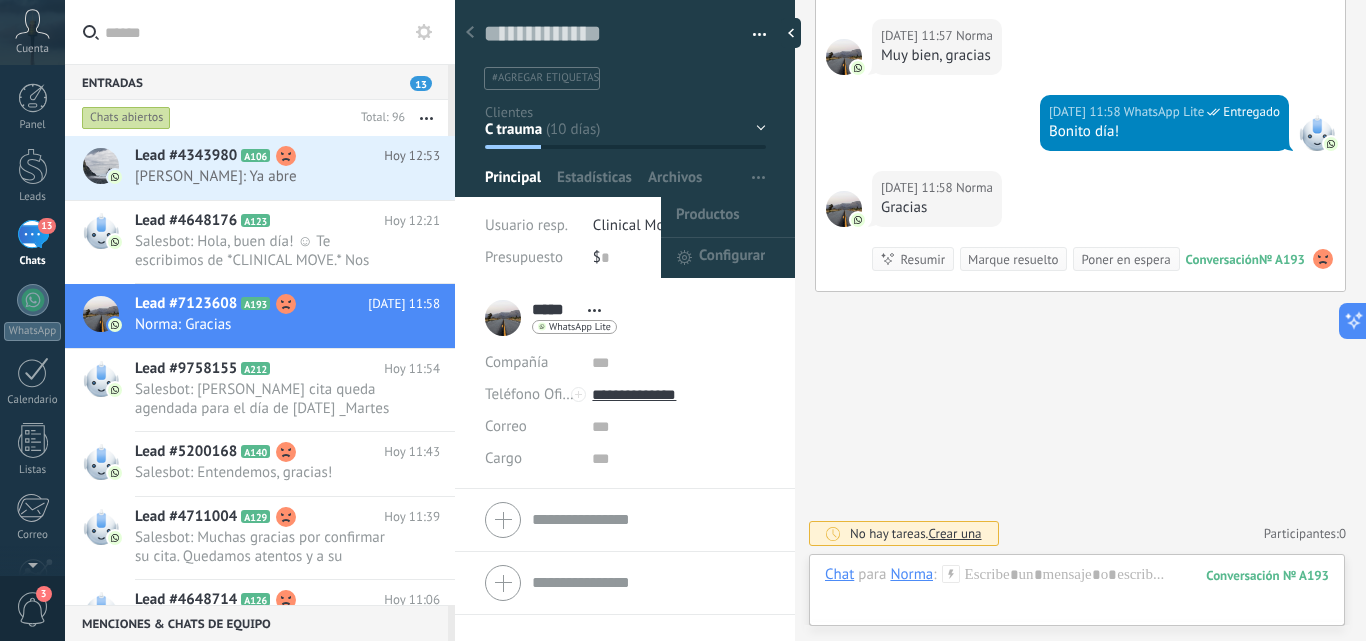 click at bounding box center (758, 178) 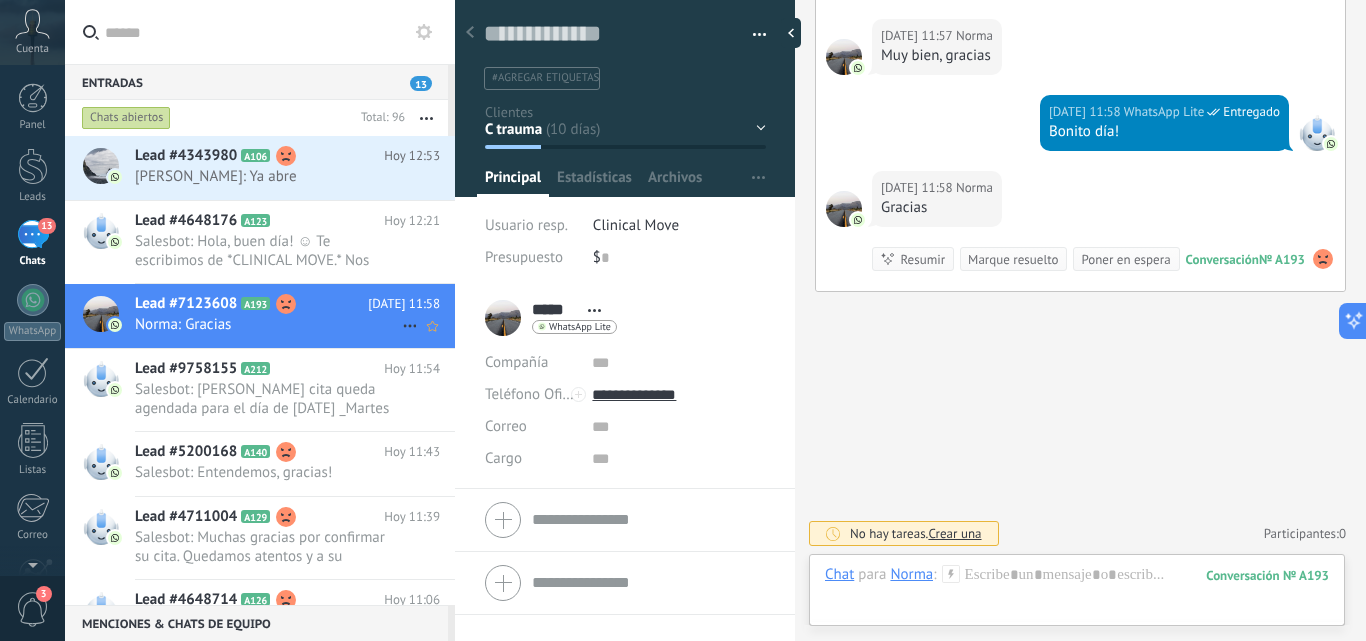 click on "A193" at bounding box center [255, 303] 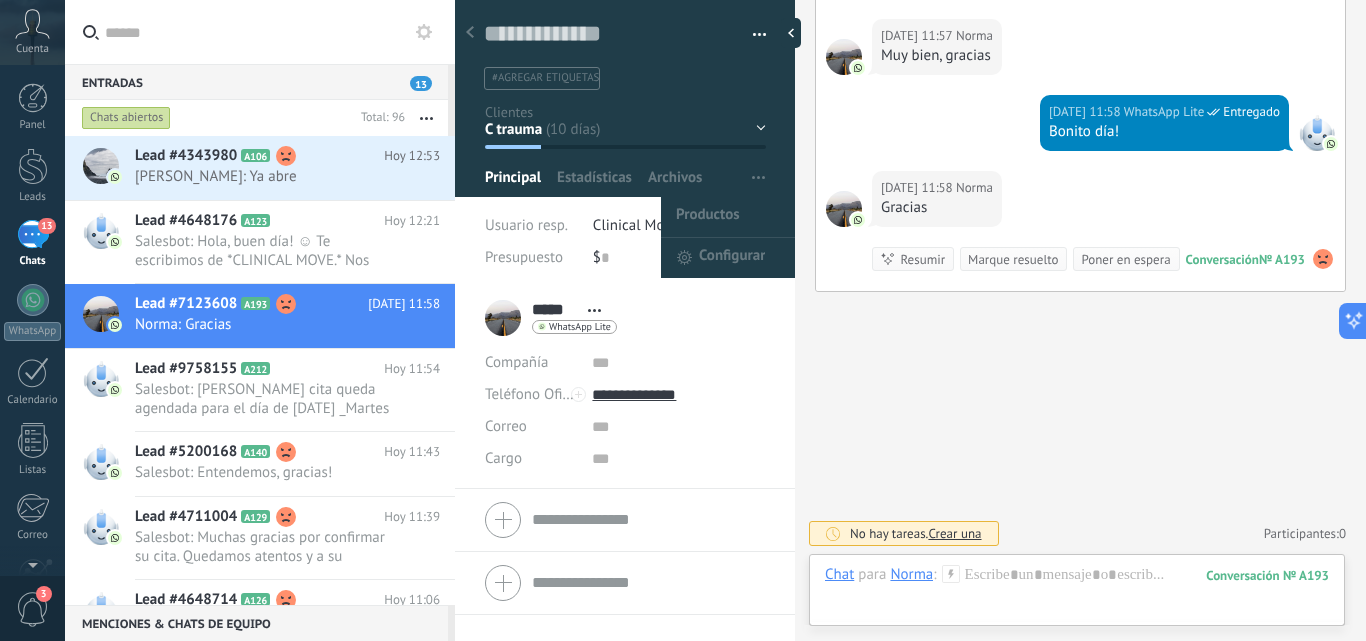 click at bounding box center (758, 178) 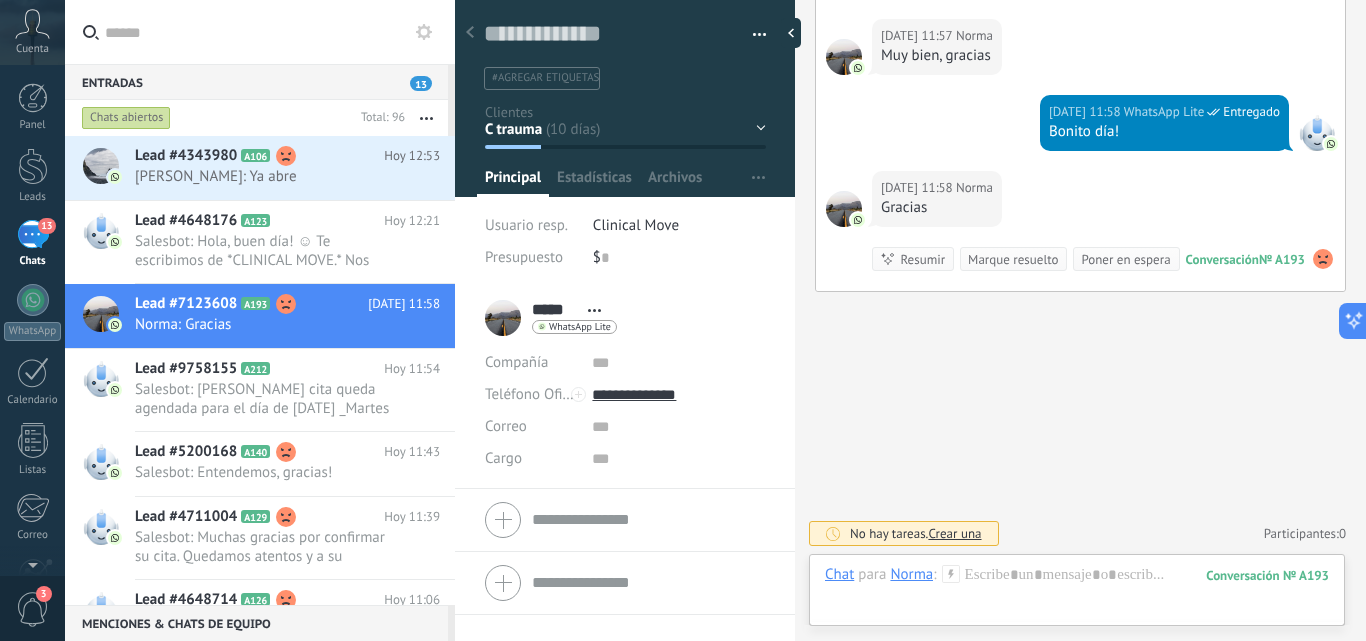 click on "C trauma
c deportivas
c piso pelvico y derma
c aseguradora
Logrado con éxito
Ventas Perdidos" at bounding box center (0, 0) 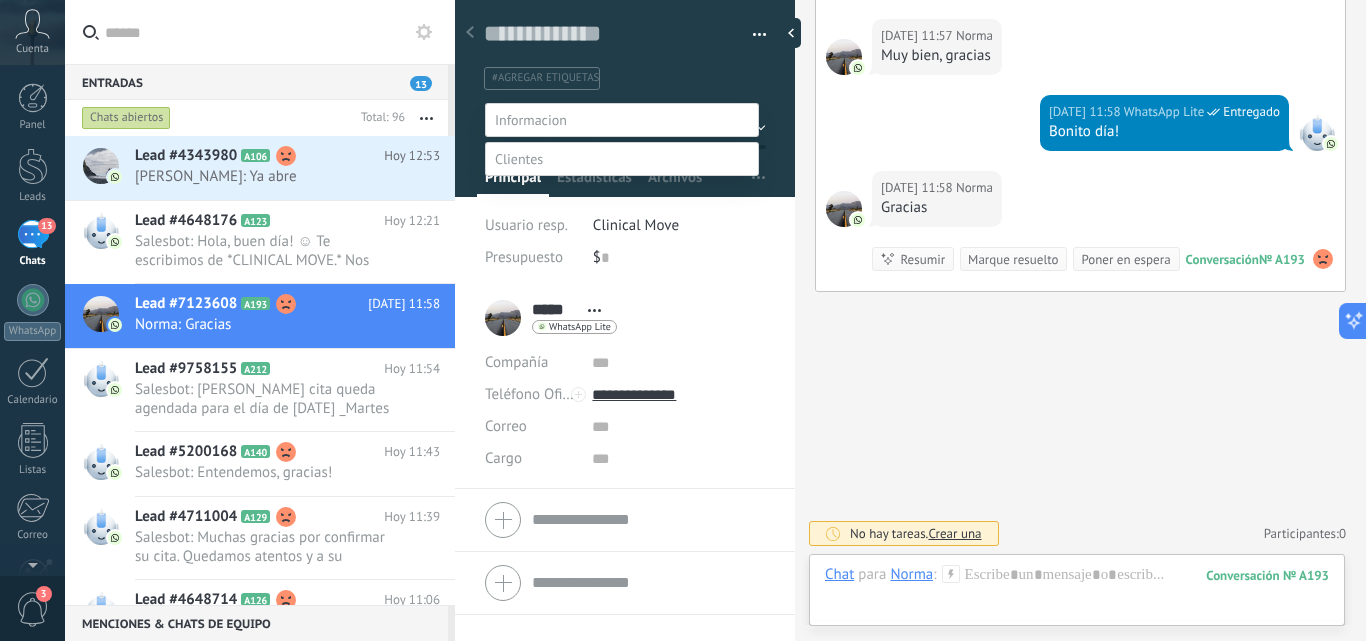 scroll, scrollTop: 39, scrollLeft: 0, axis: vertical 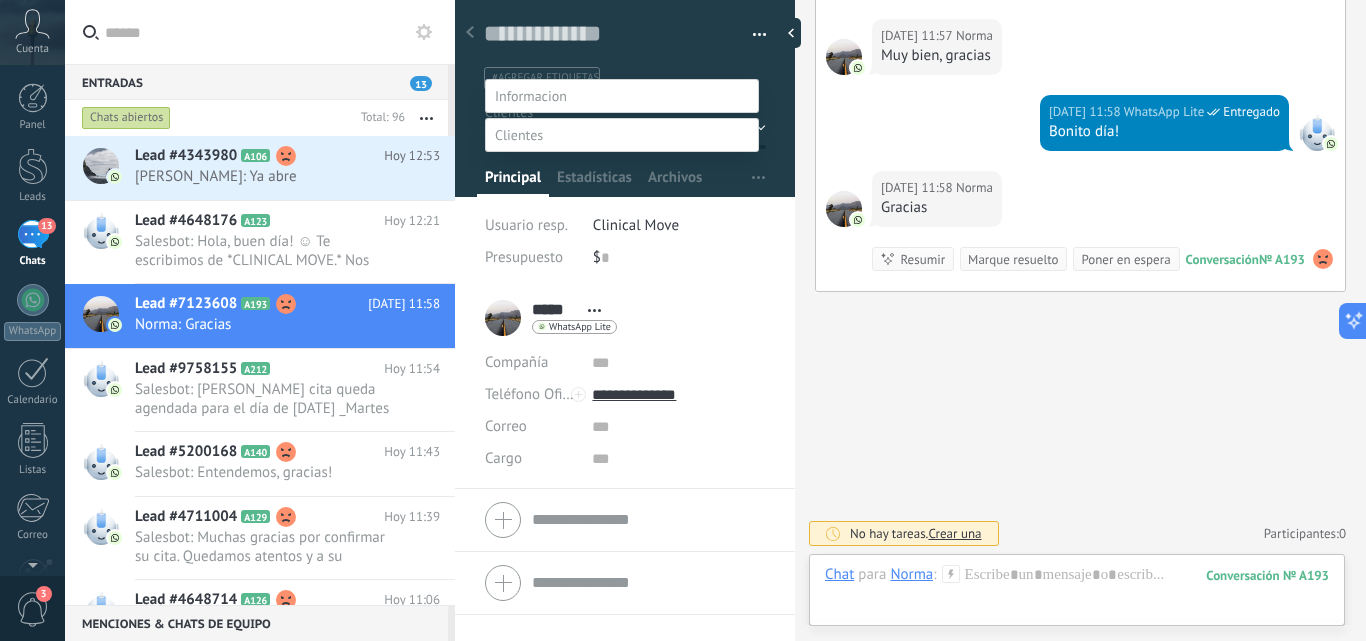drag, startPoint x: 912, startPoint y: 373, endPoint x: 893, endPoint y: 367, distance: 19.924858 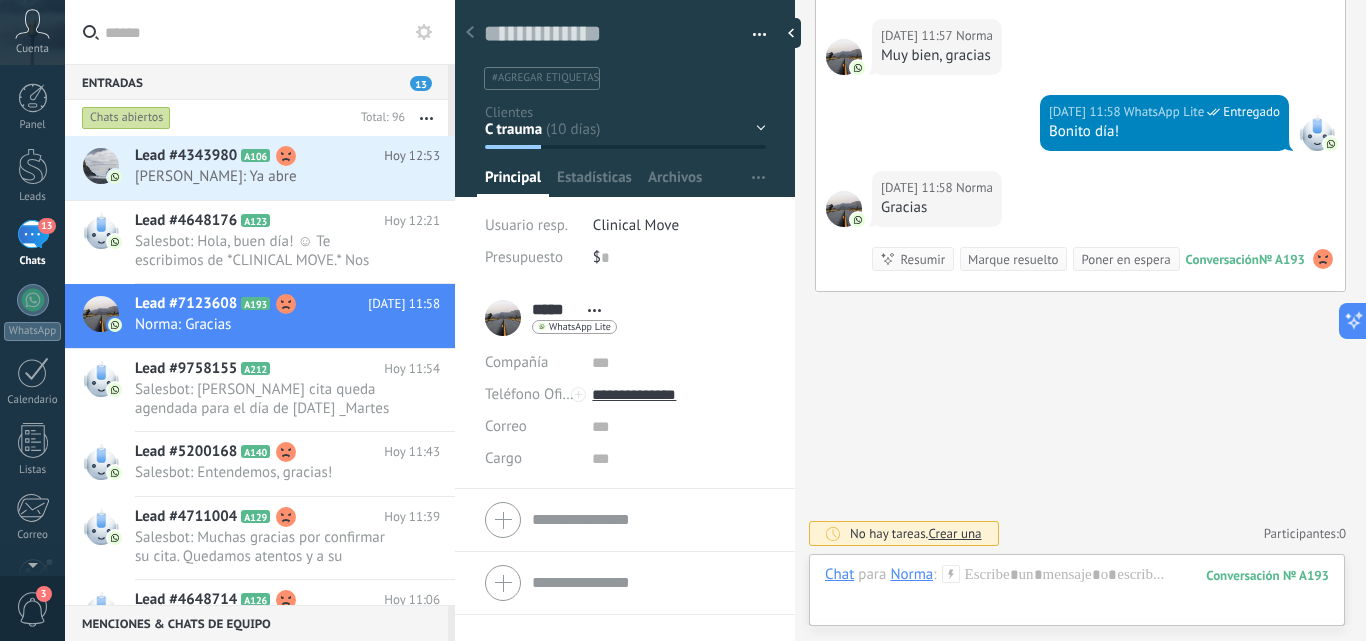 click on "13" at bounding box center [33, 234] 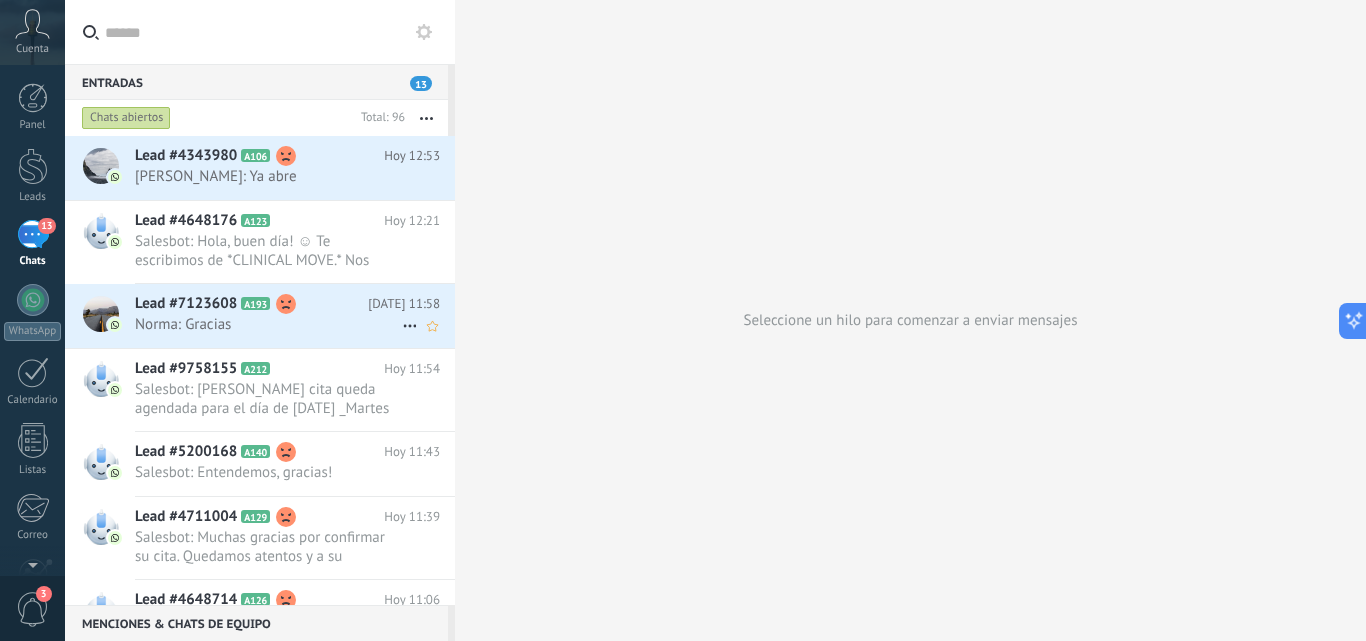click 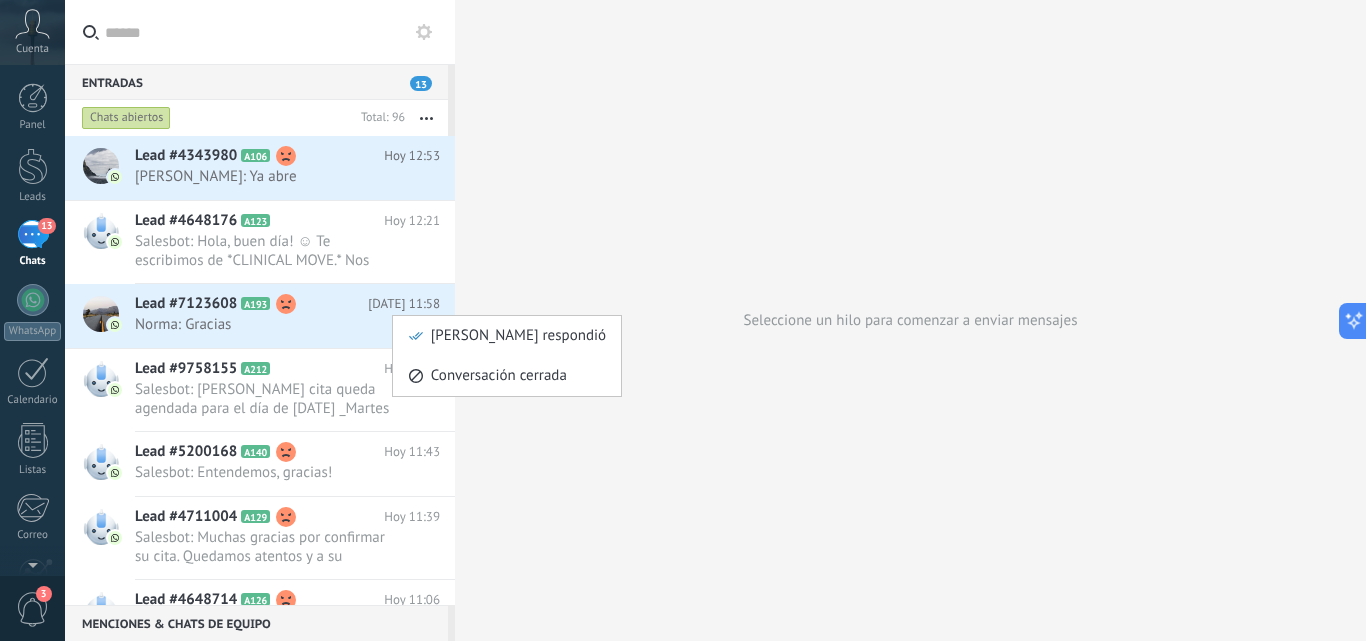 click at bounding box center (683, 320) 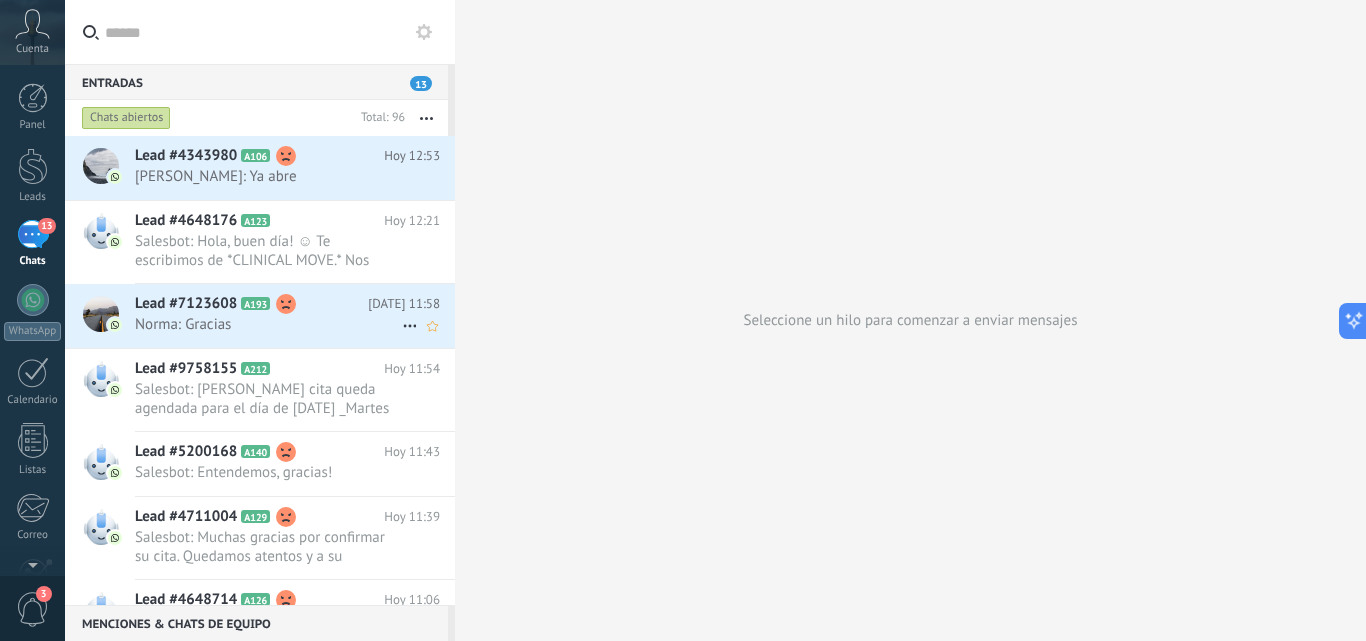 click on "Lead #7123608" at bounding box center (186, 304) 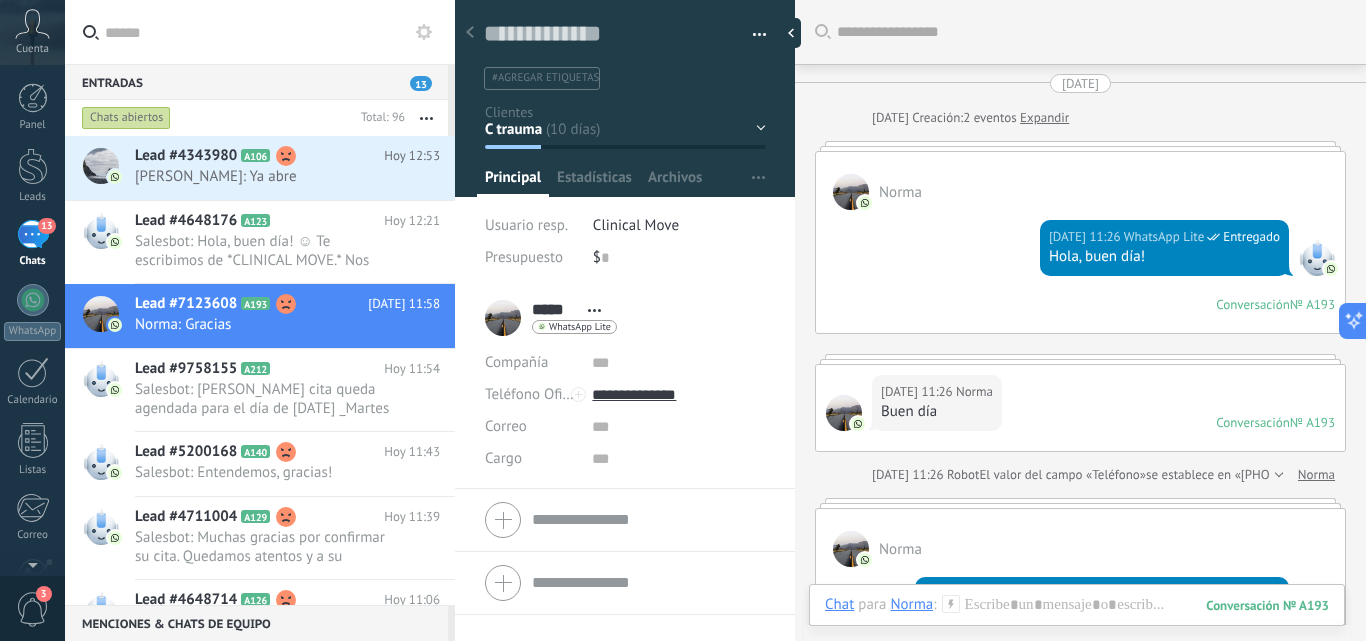 scroll, scrollTop: 4363, scrollLeft: 0, axis: vertical 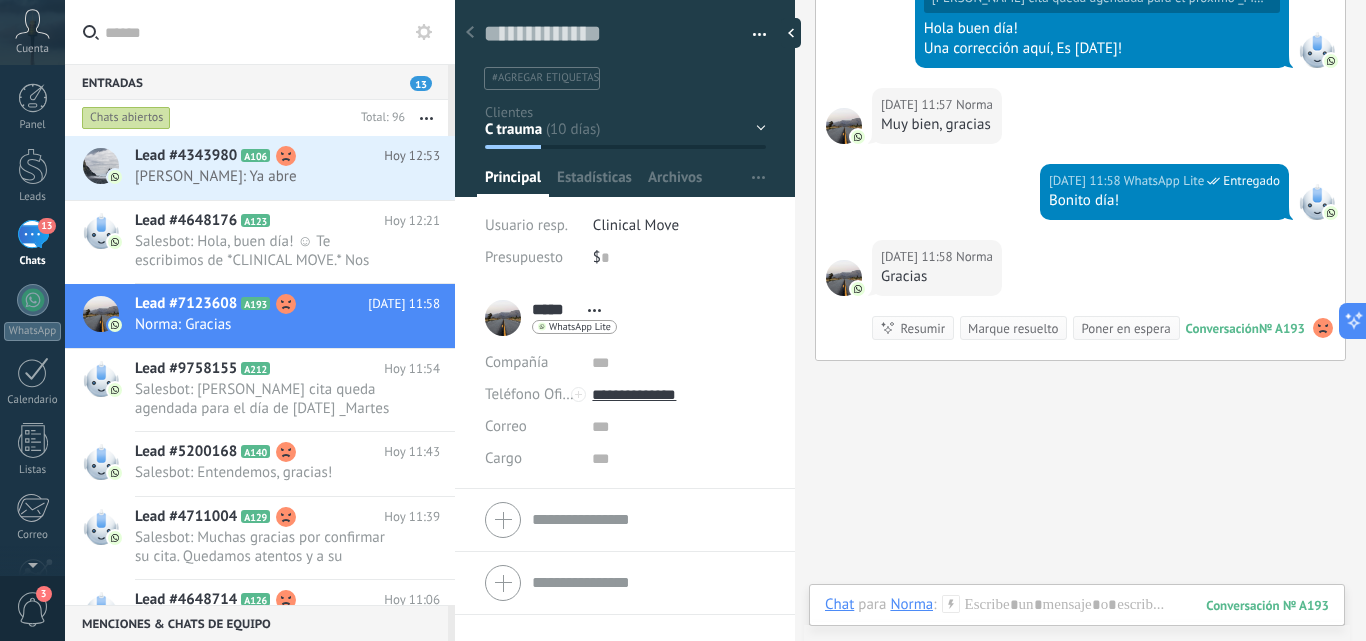 click at bounding box center (752, 35) 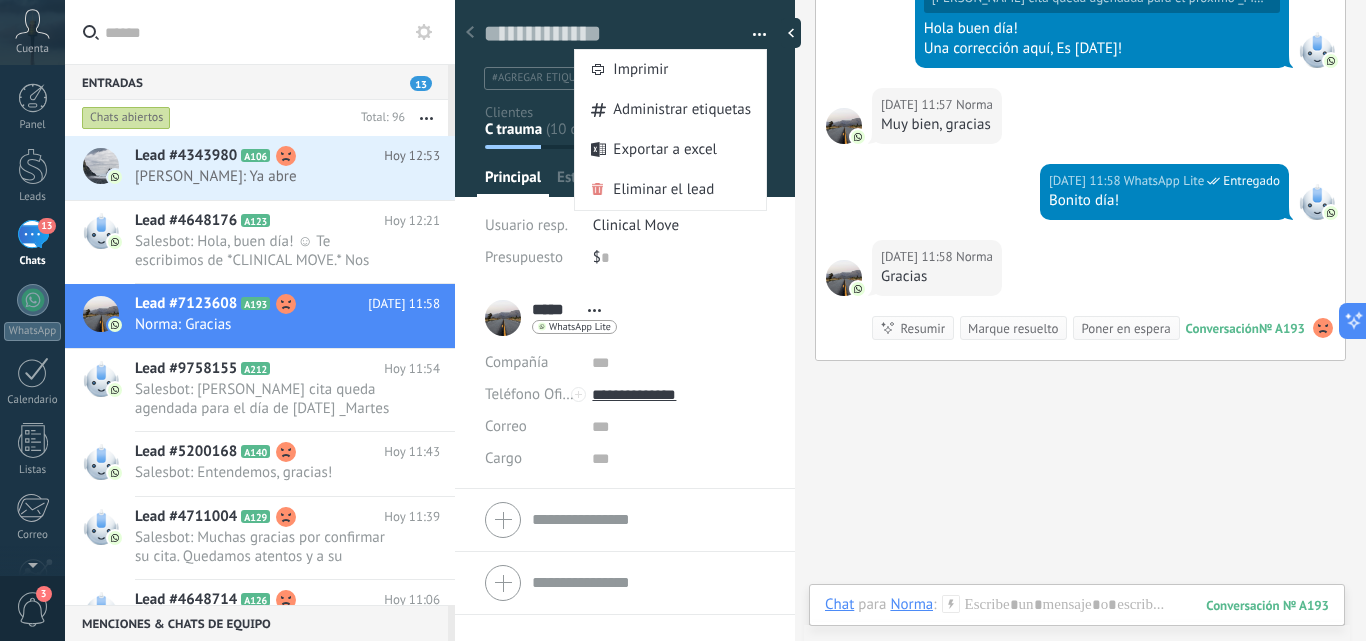 click at bounding box center (752, 35) 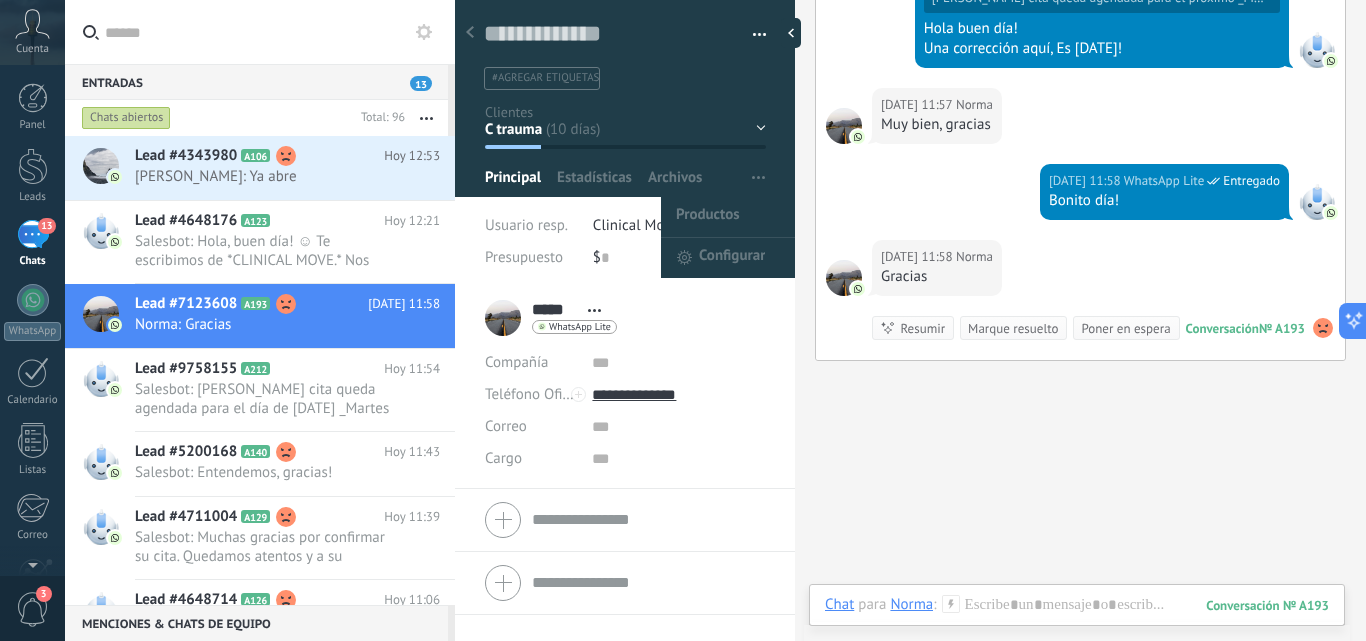 click at bounding box center [758, 178] 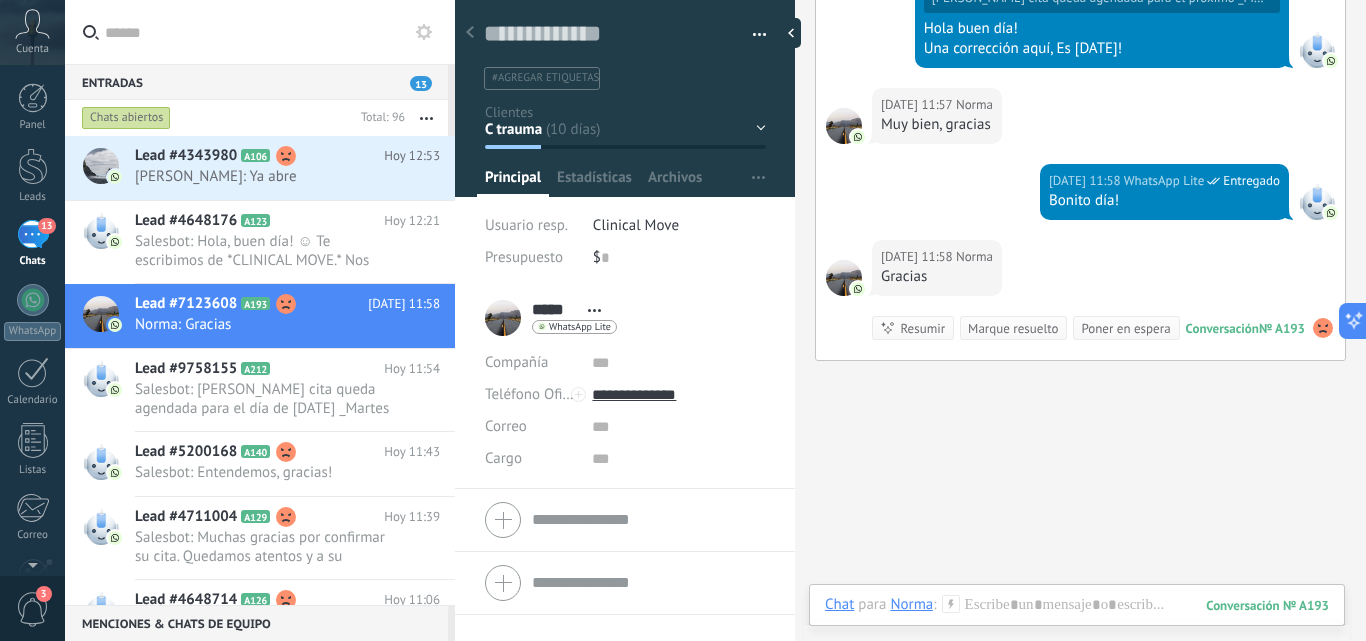 click on "C trauma
c deportivas
c piso pelvico y derma
c aseguradora
Logrado con éxito
Ventas Perdidos" at bounding box center [0, 0] 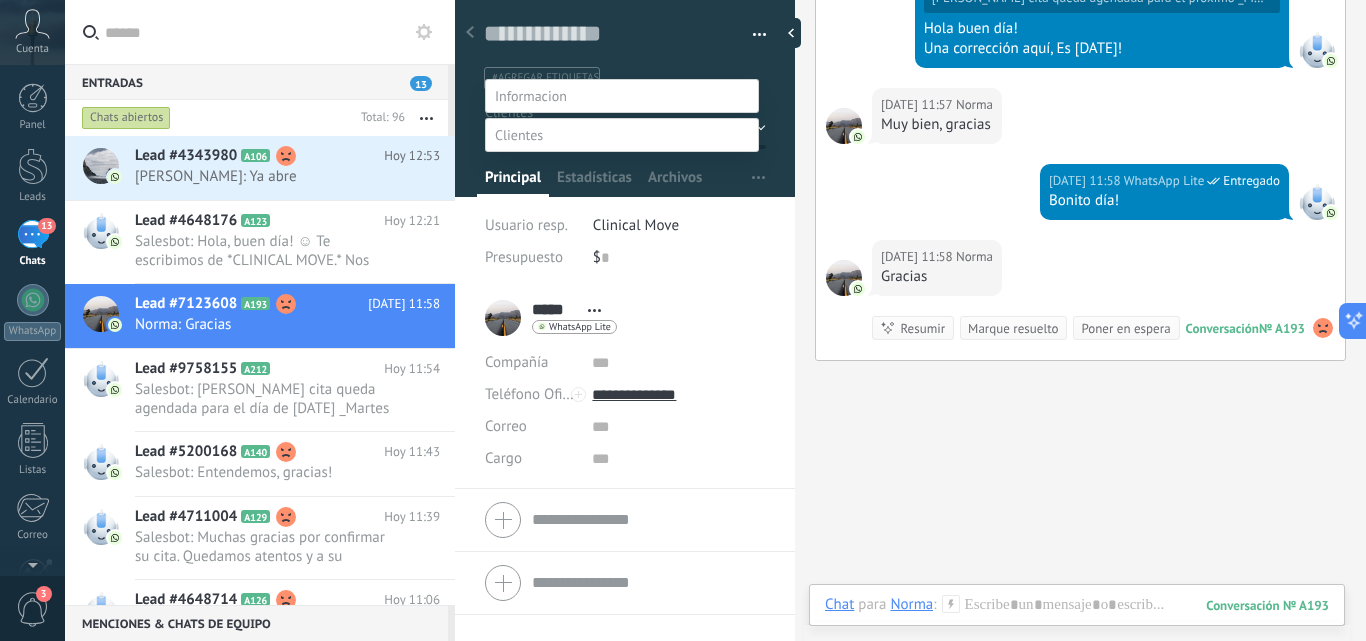 scroll, scrollTop: 0, scrollLeft: 0, axis: both 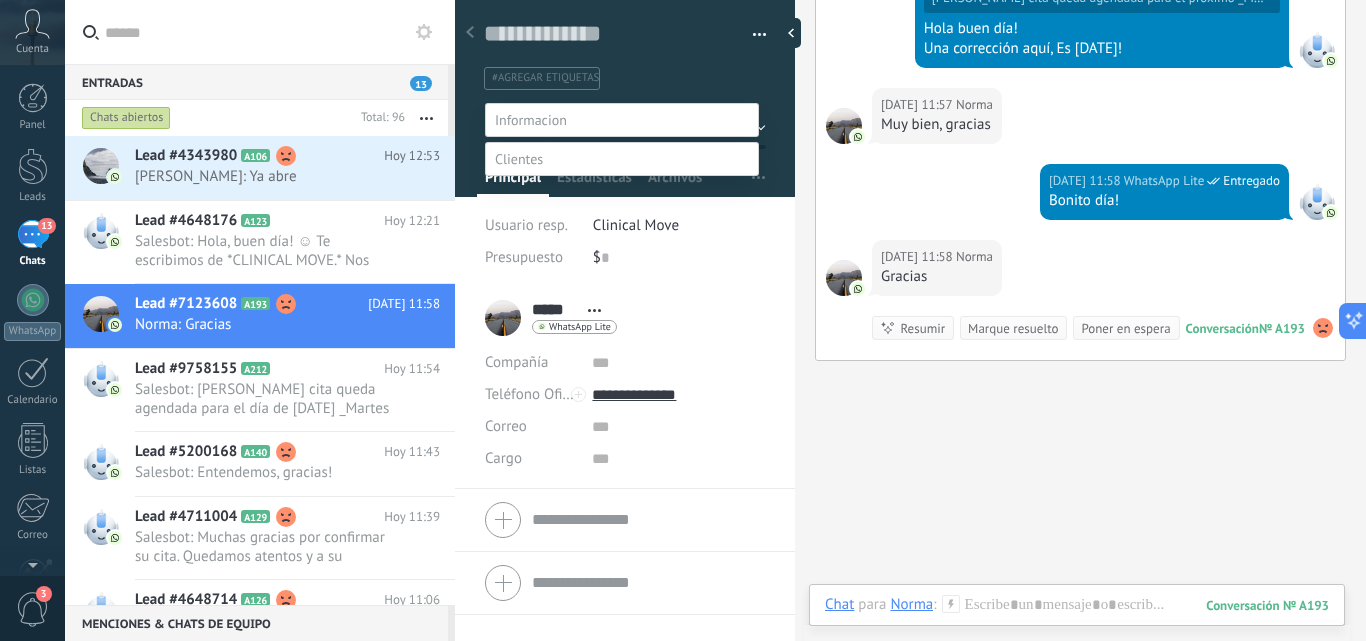 click at bounding box center (715, 320) 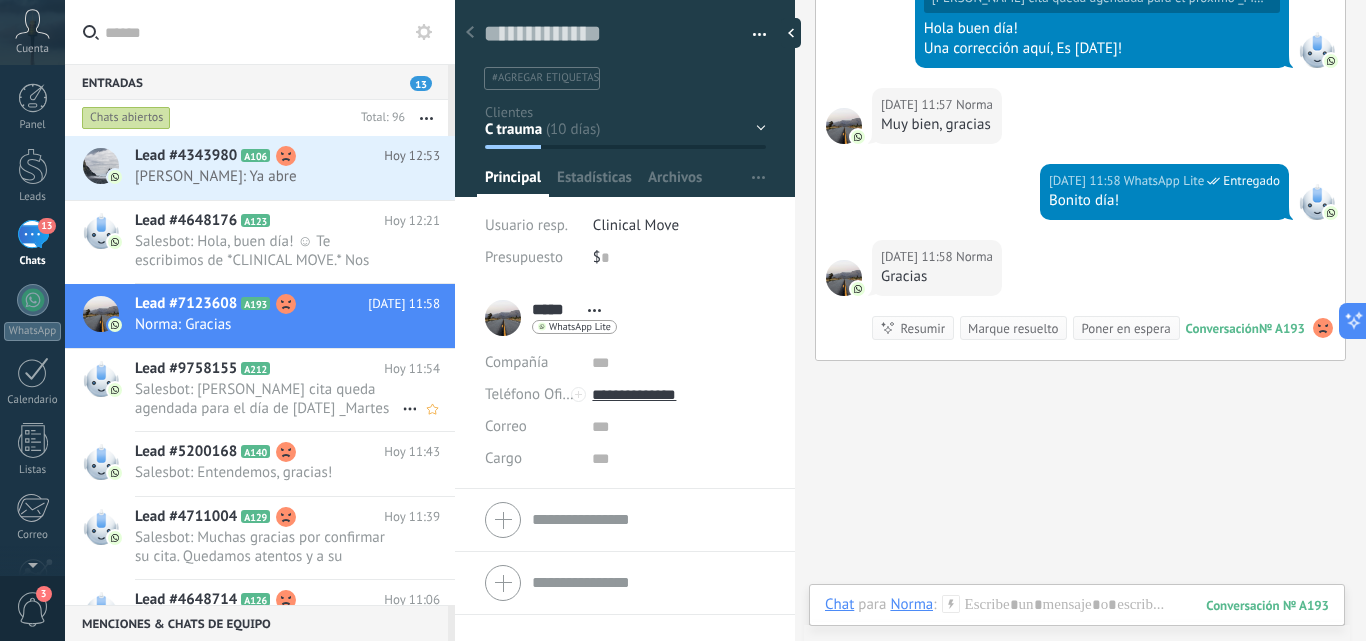 click on "Salesbot: [PERSON_NAME] cita queda agendada para el día de [DATE] _Martes [DATE][PERSON_NAME] en horario de las 9:00 a.m.
_
📌 *Importante:*
..." at bounding box center [268, 399] 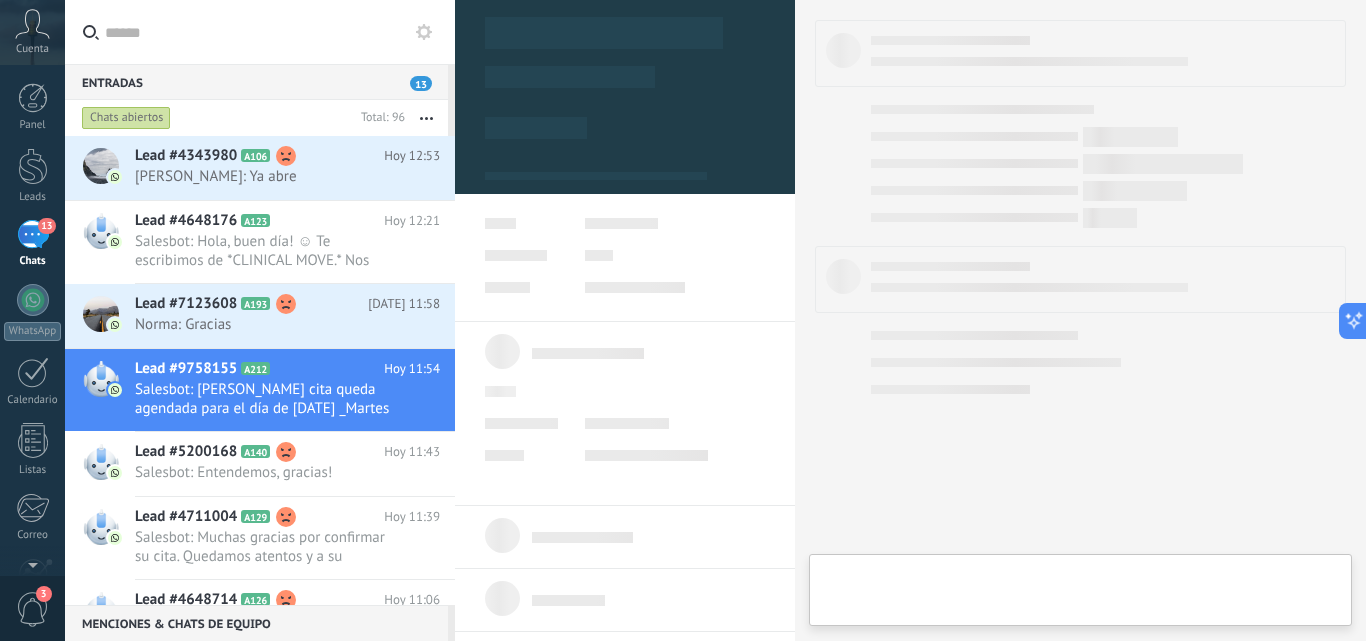 type on "**********" 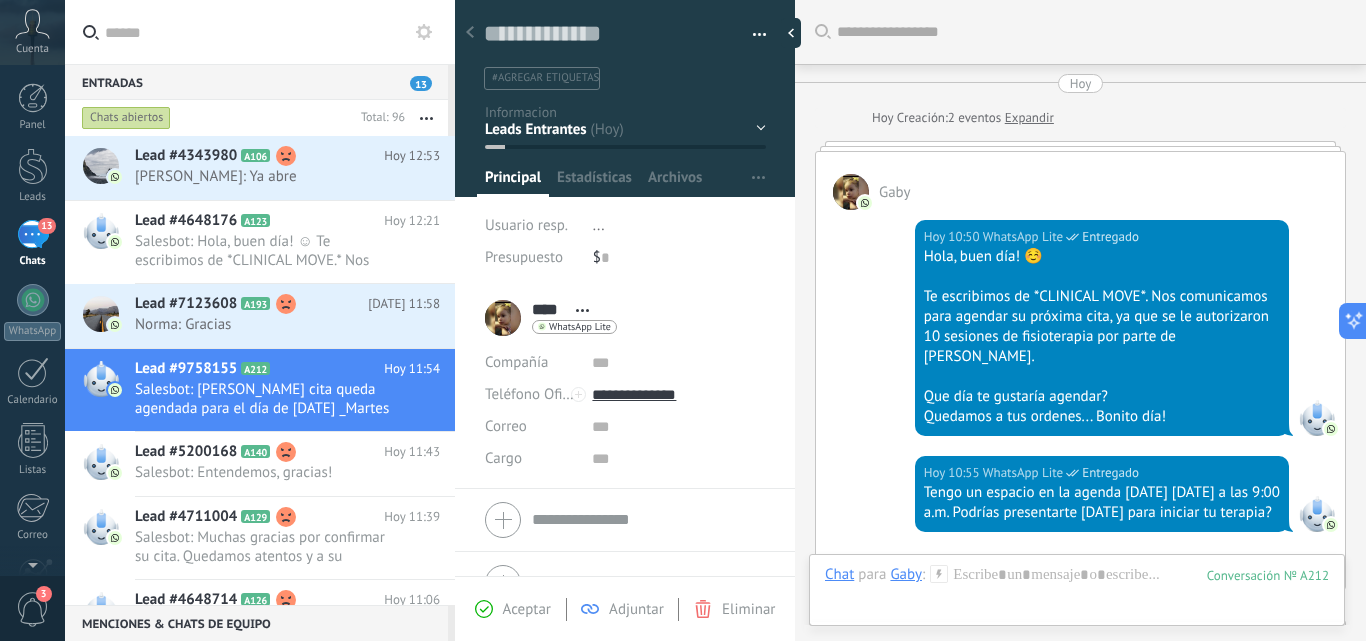 scroll, scrollTop: 30, scrollLeft: 0, axis: vertical 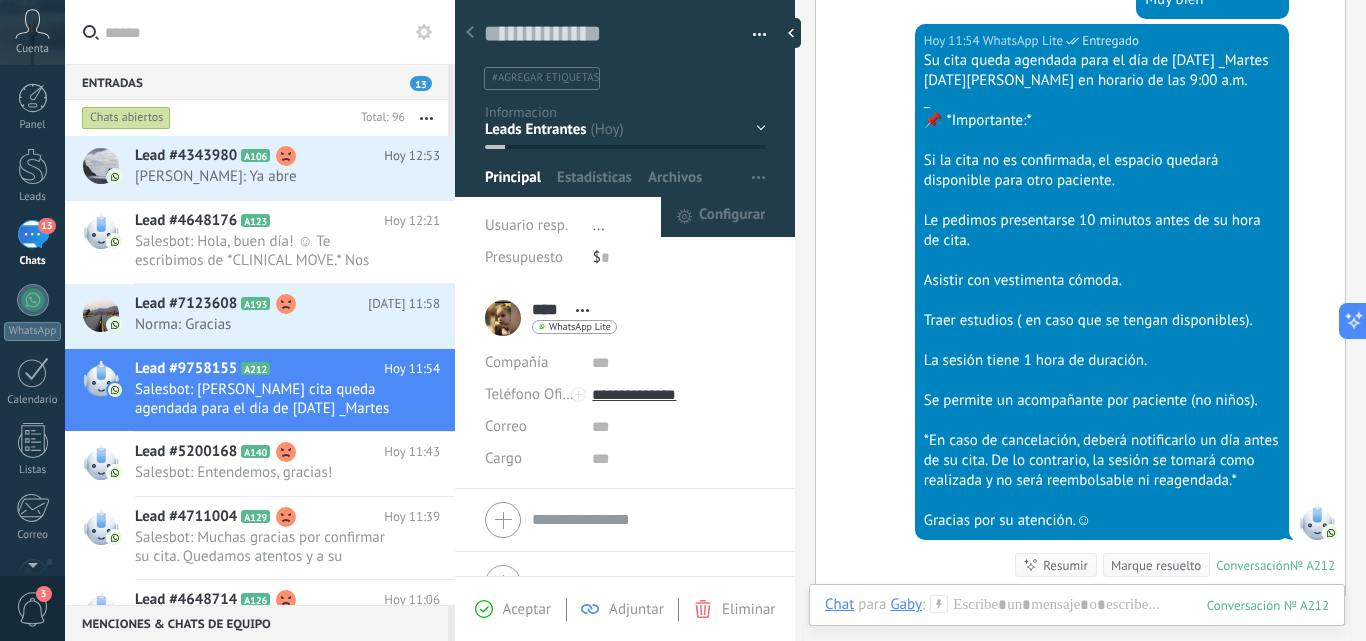 click at bounding box center [758, 178] 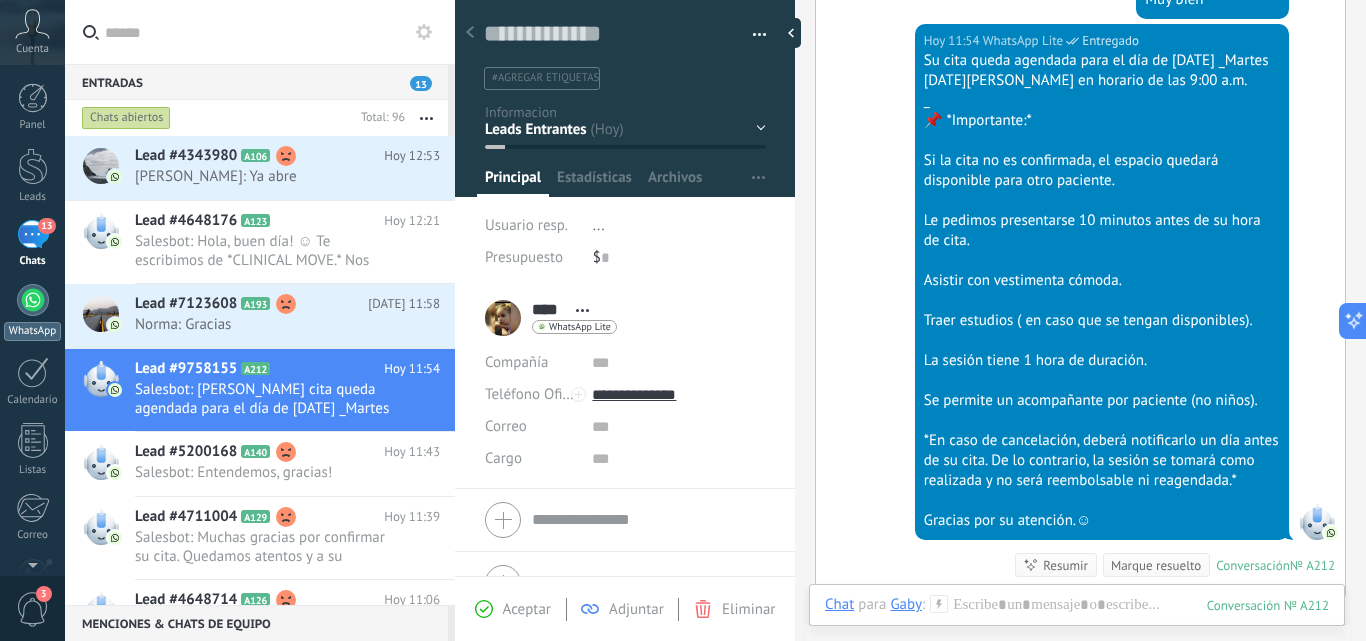 click on "WhatsApp" at bounding box center [32, 312] 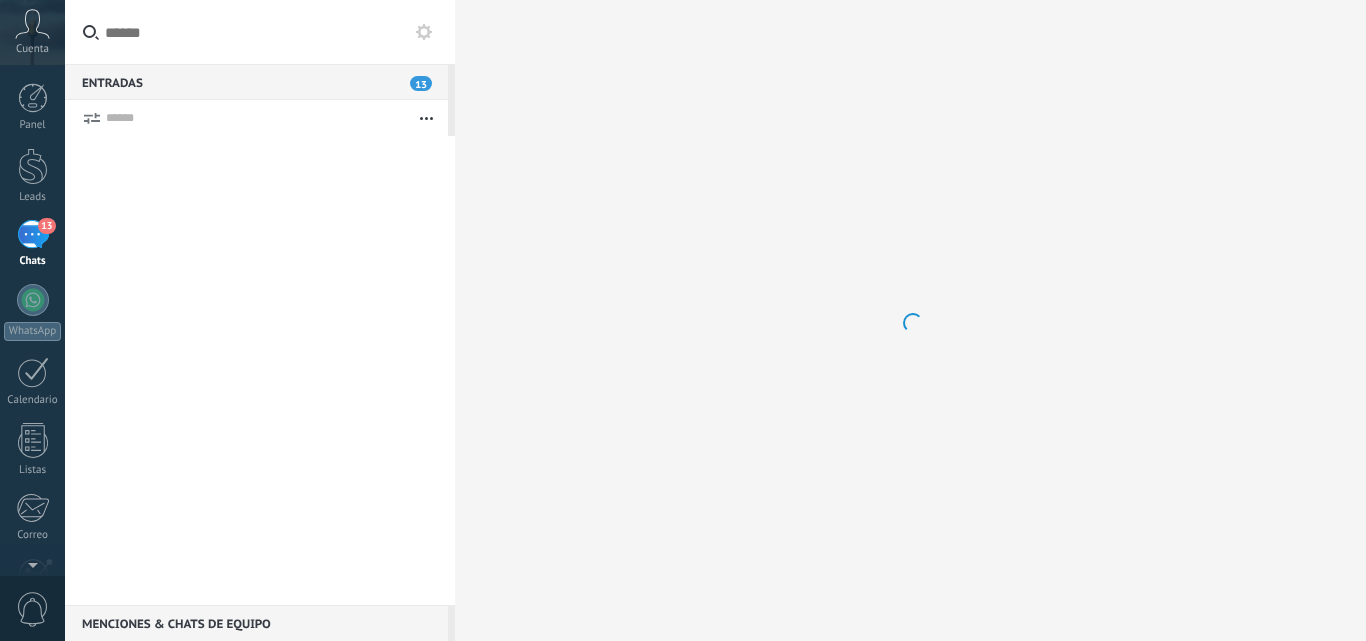 scroll, scrollTop: 0, scrollLeft: 0, axis: both 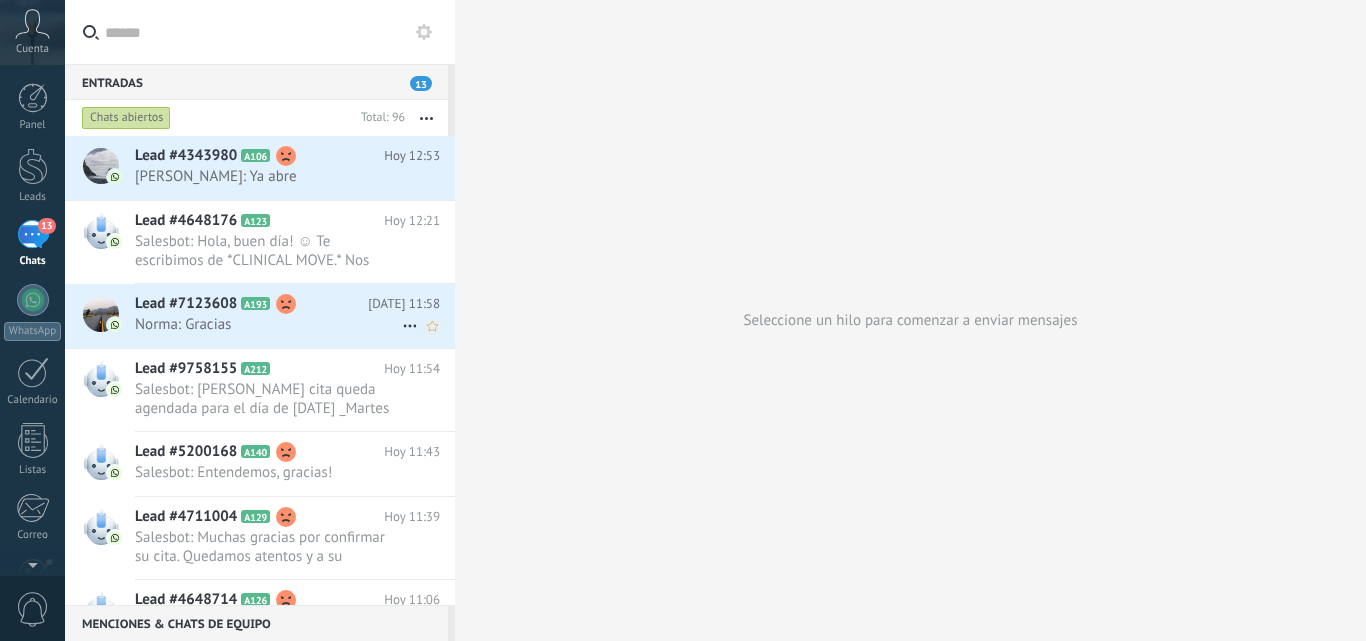 click on "Lead #7123608" at bounding box center (186, 304) 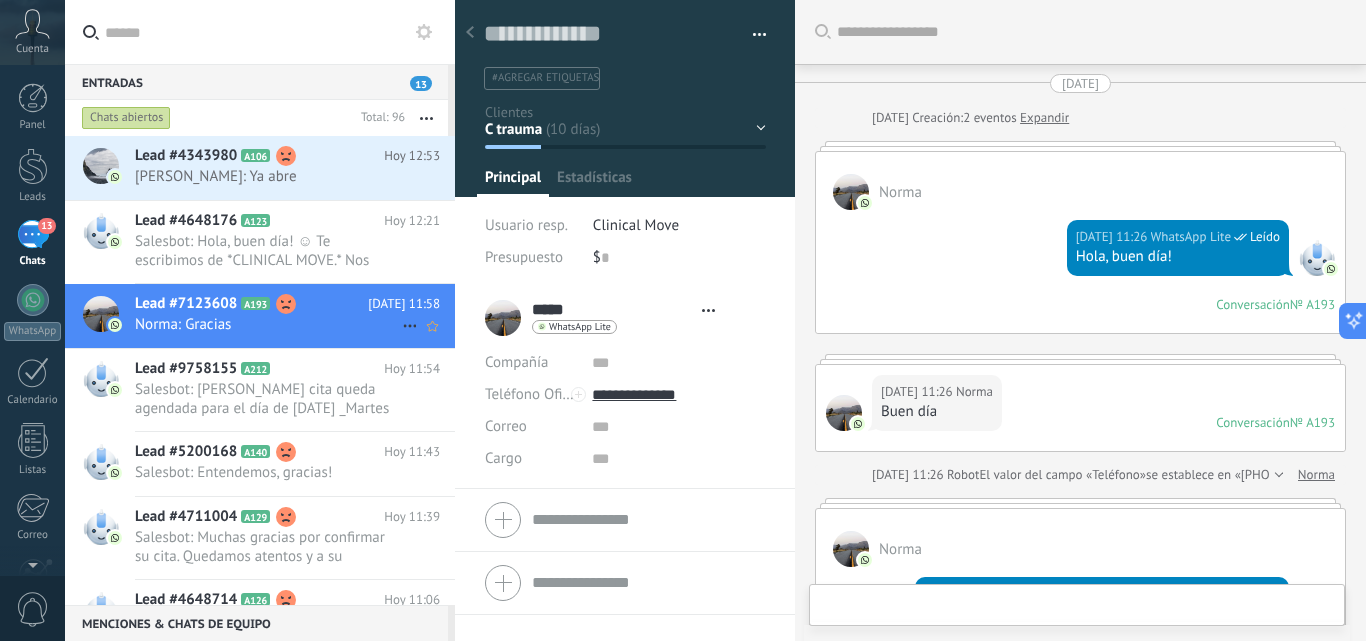 click 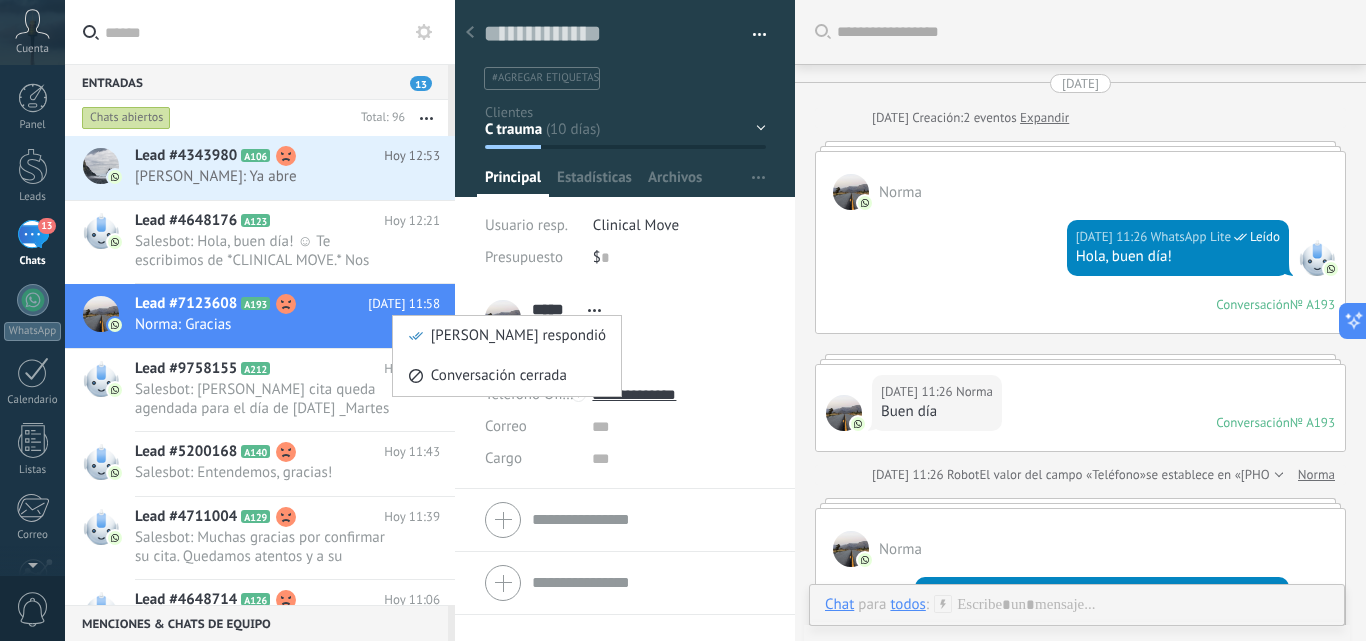 click on "[PERSON_NAME] respondió" at bounding box center [507, 336] 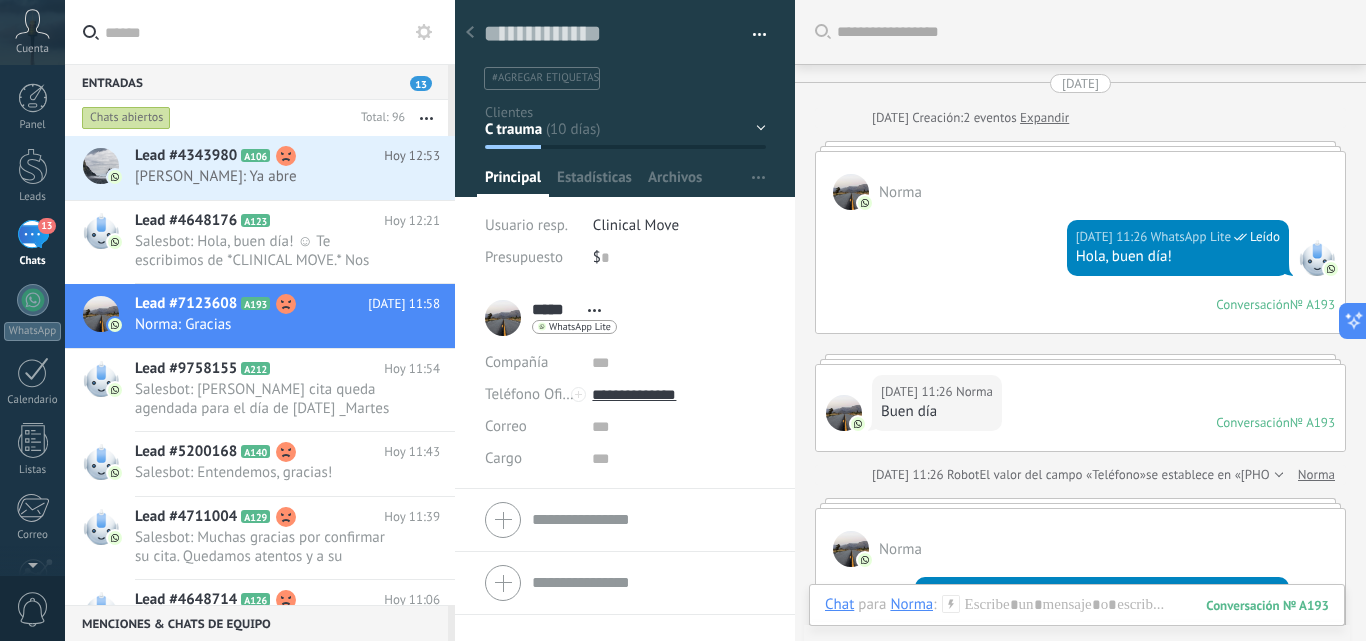 scroll, scrollTop: 4363, scrollLeft: 0, axis: vertical 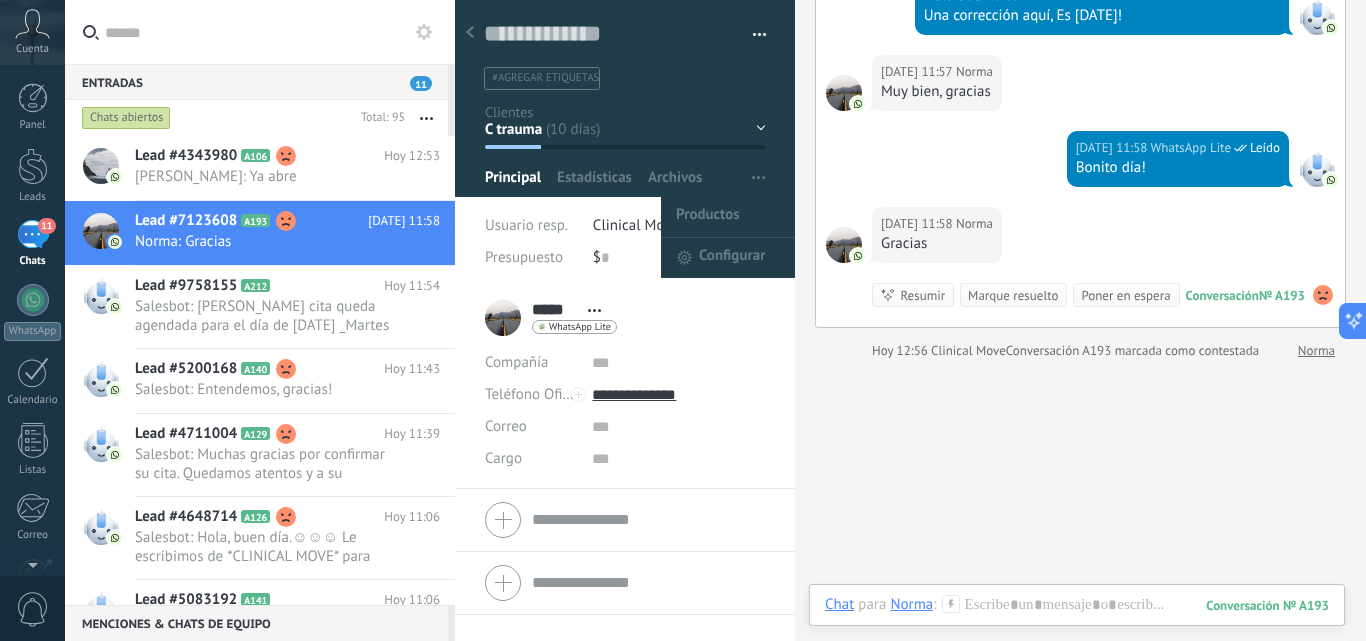click at bounding box center [758, 178] 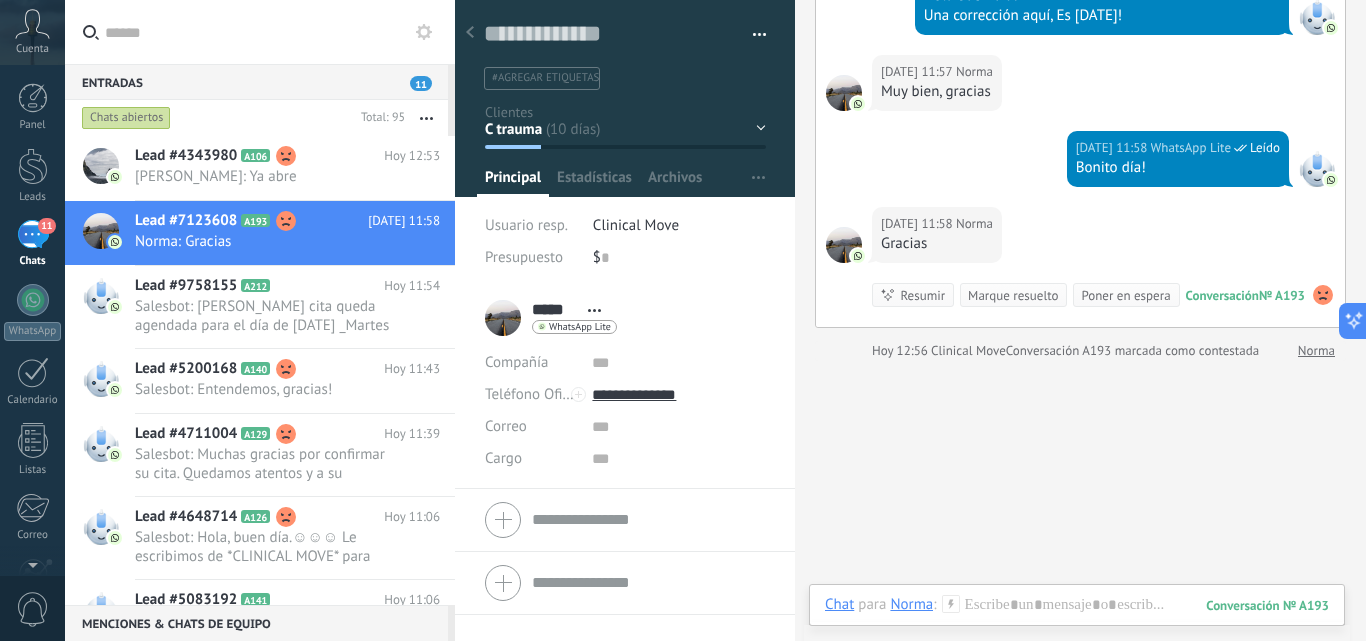 click on "C trauma
c deportivas
c piso pelvico y derma
c aseguradora
Logrado con éxito
Ventas Perdidos" at bounding box center (0, 0) 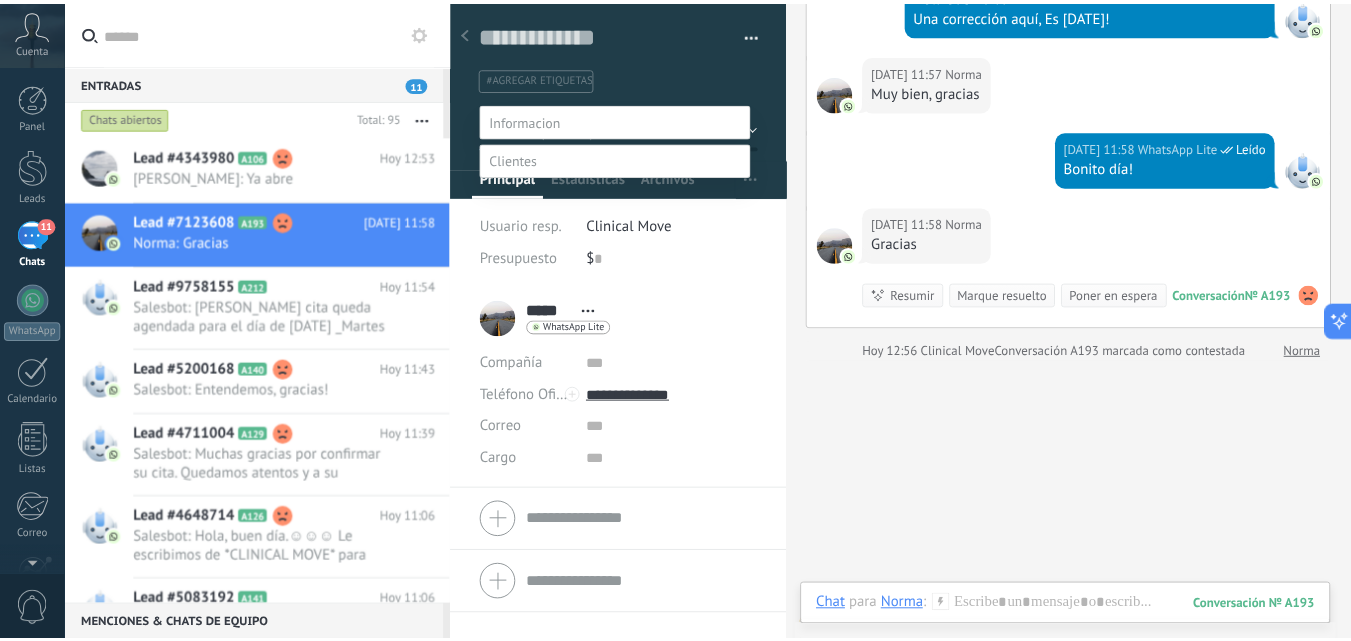 scroll, scrollTop: 39, scrollLeft: 0, axis: vertical 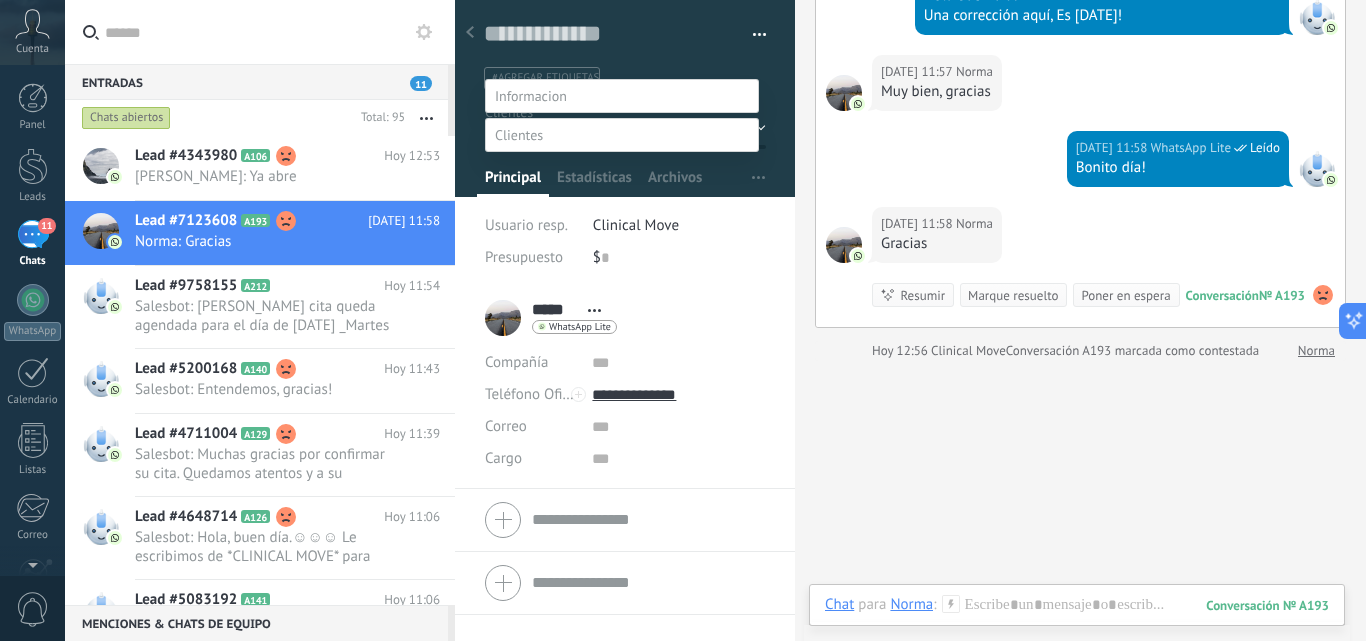 click at bounding box center (715, 296) 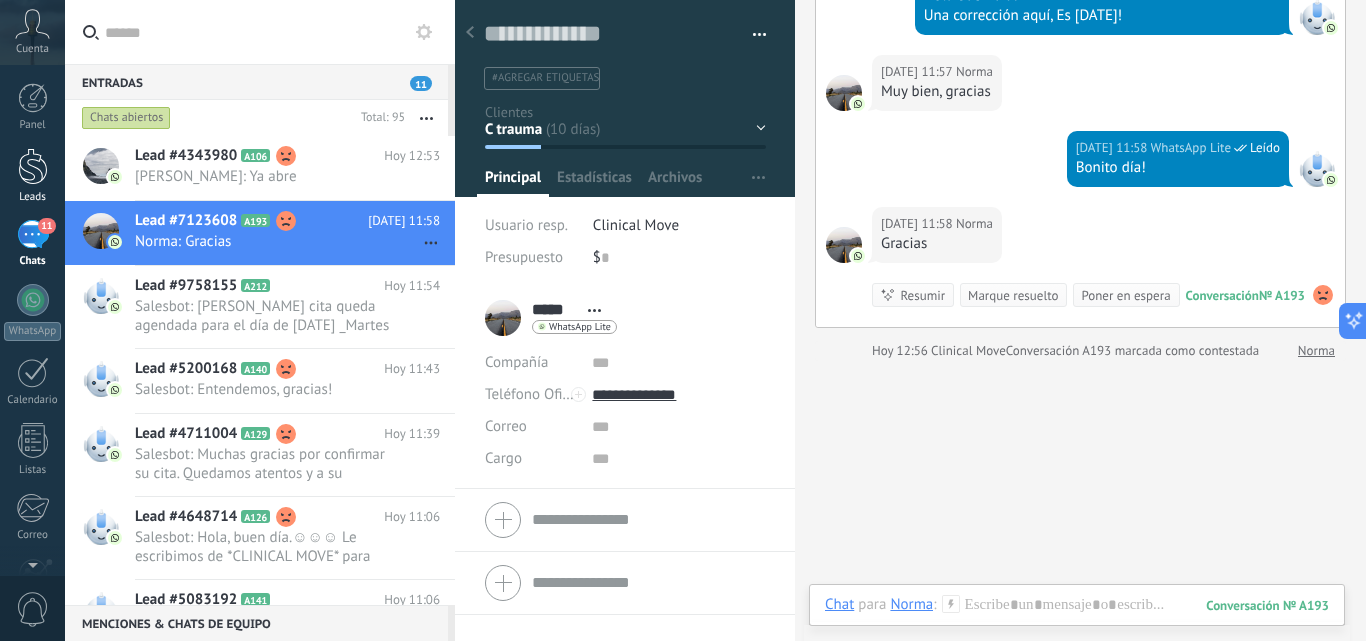 click on "Leads" at bounding box center (32, 176) 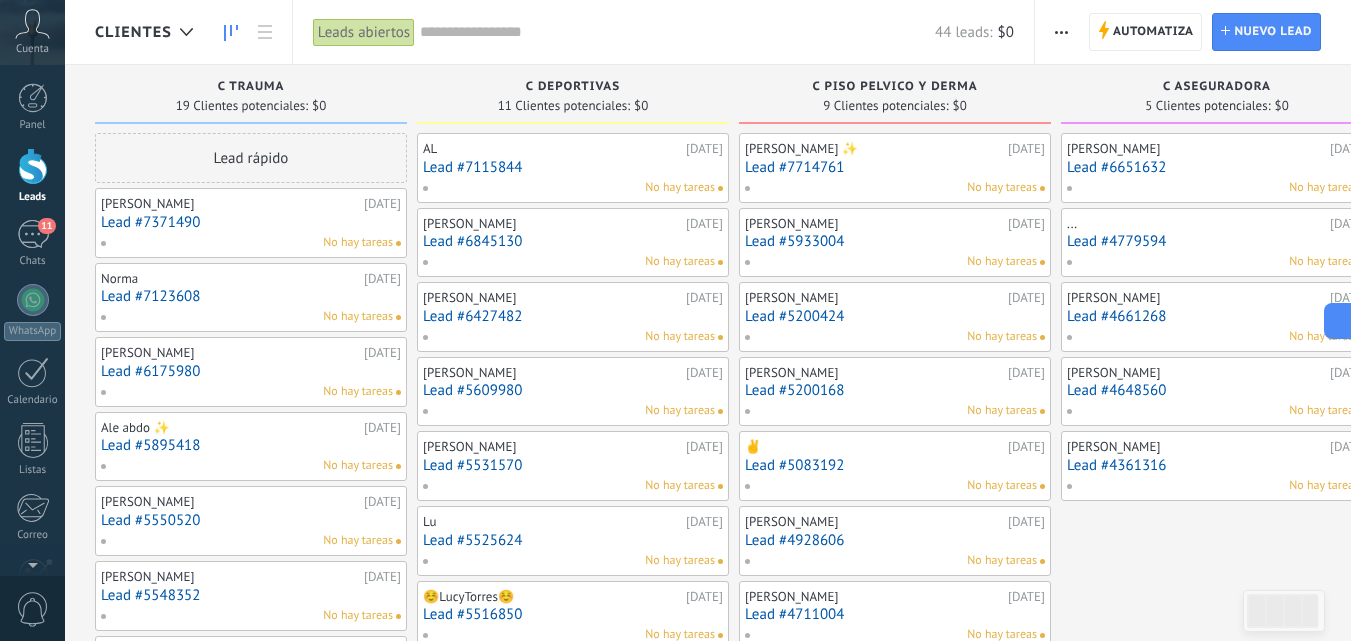 drag, startPoint x: 90, startPoint y: 91, endPoint x: 571, endPoint y: 153, distance: 484.97937 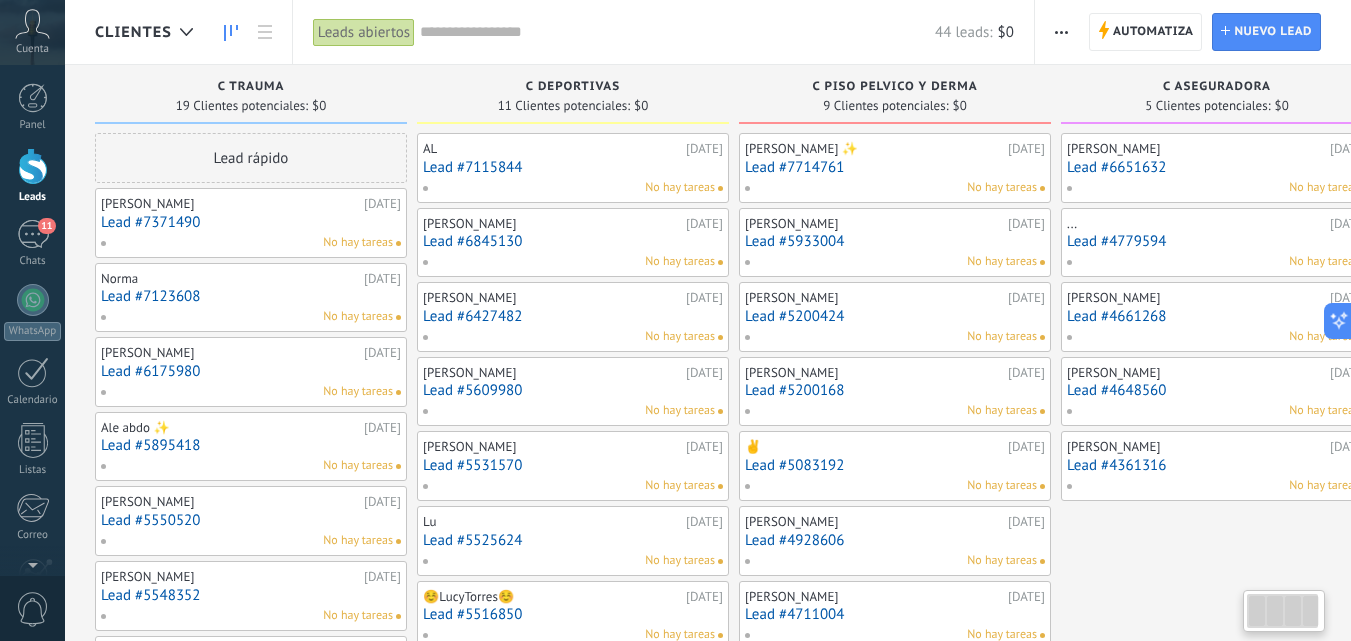 drag, startPoint x: 1157, startPoint y: 563, endPoint x: 1285, endPoint y: 584, distance: 129.71121 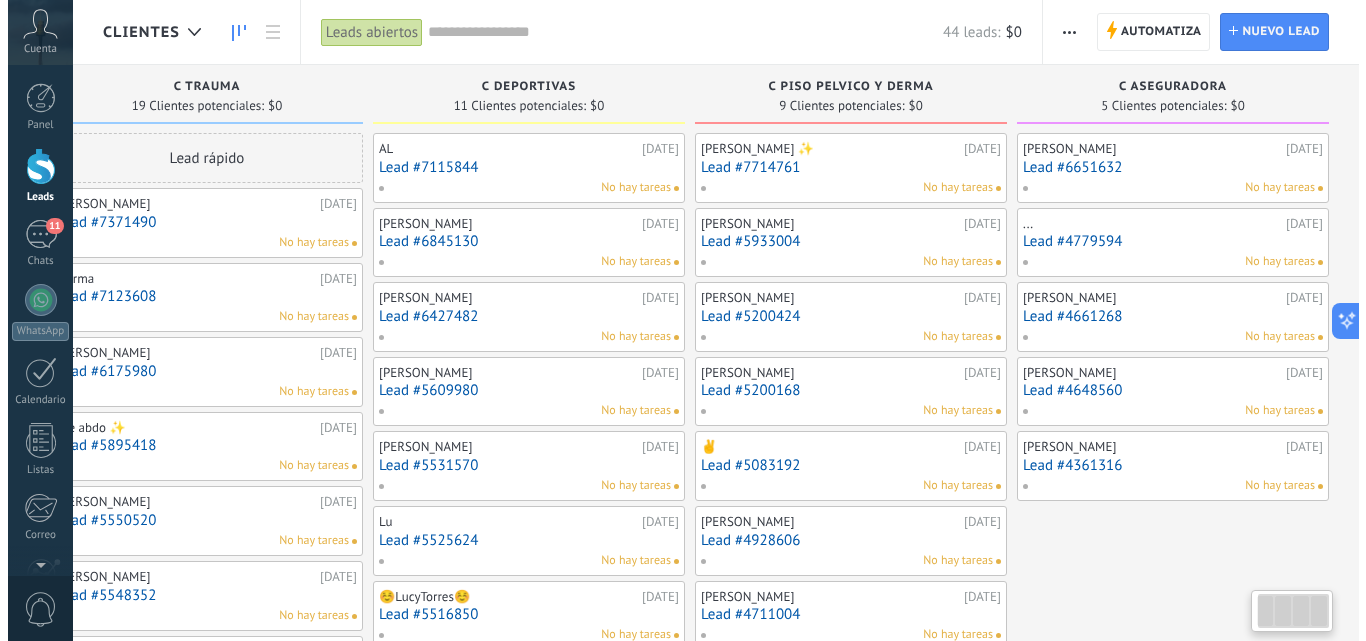 scroll, scrollTop: 0, scrollLeft: 0, axis: both 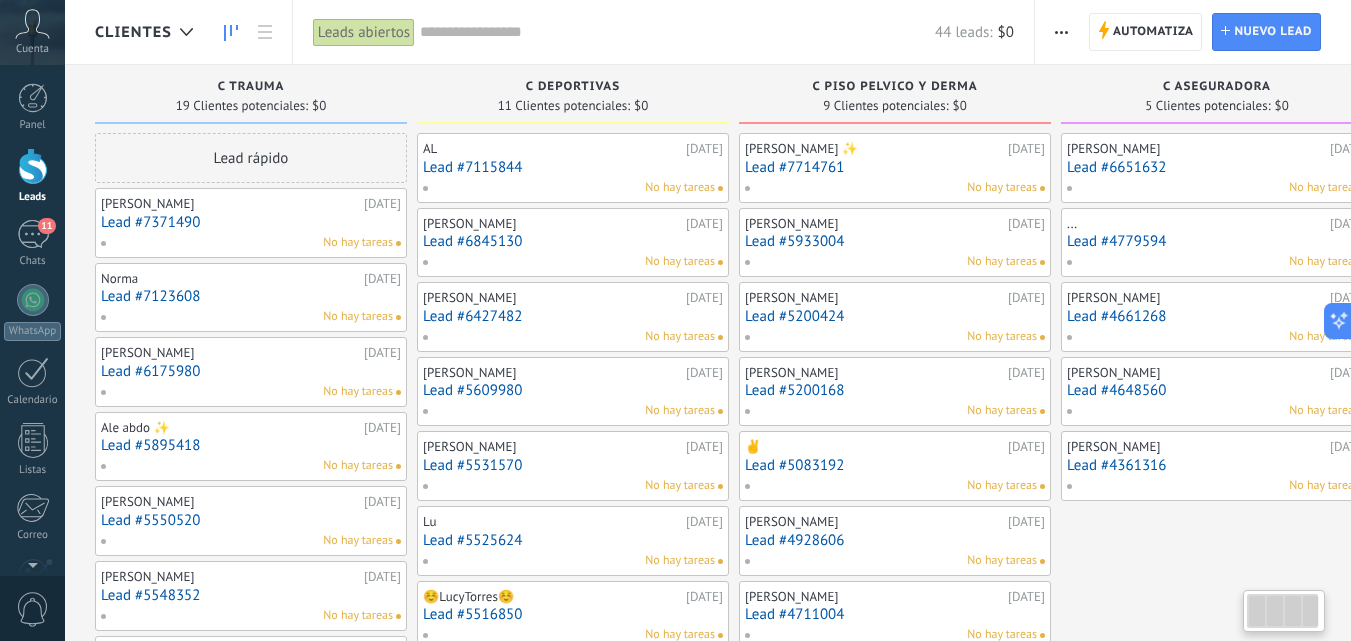 drag, startPoint x: 1277, startPoint y: 559, endPoint x: 1365, endPoint y: 538, distance: 90.47099 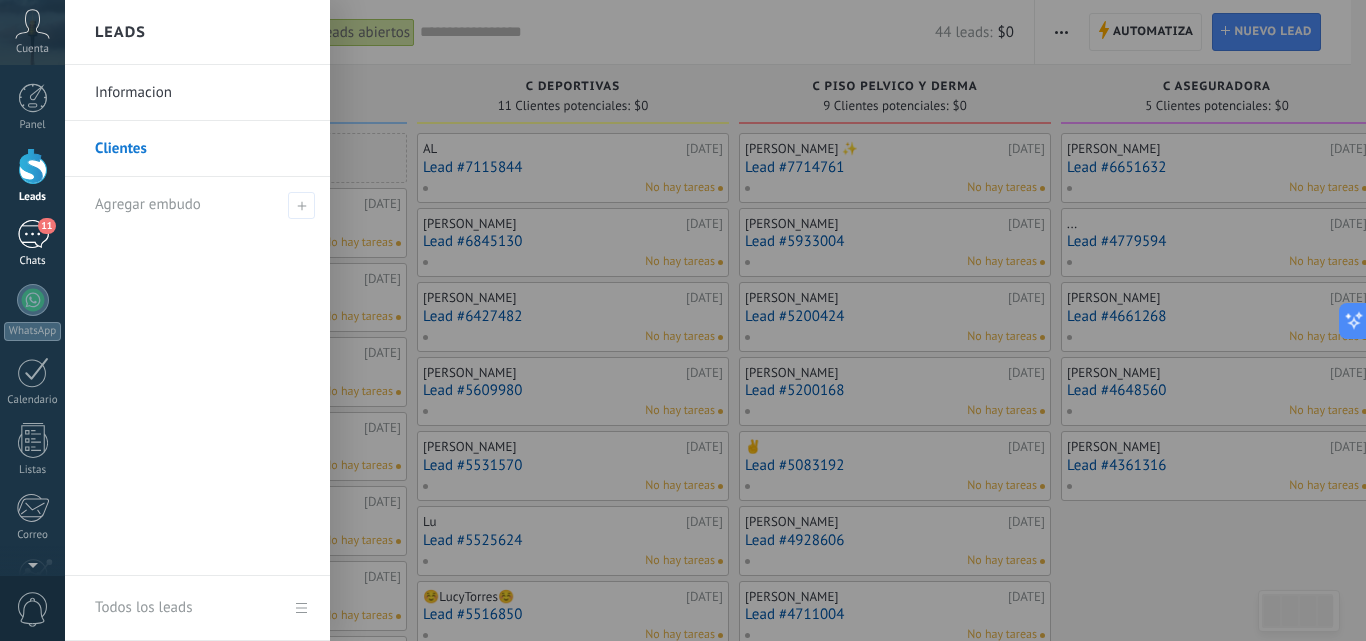 click on "11
Chats" at bounding box center [32, 244] 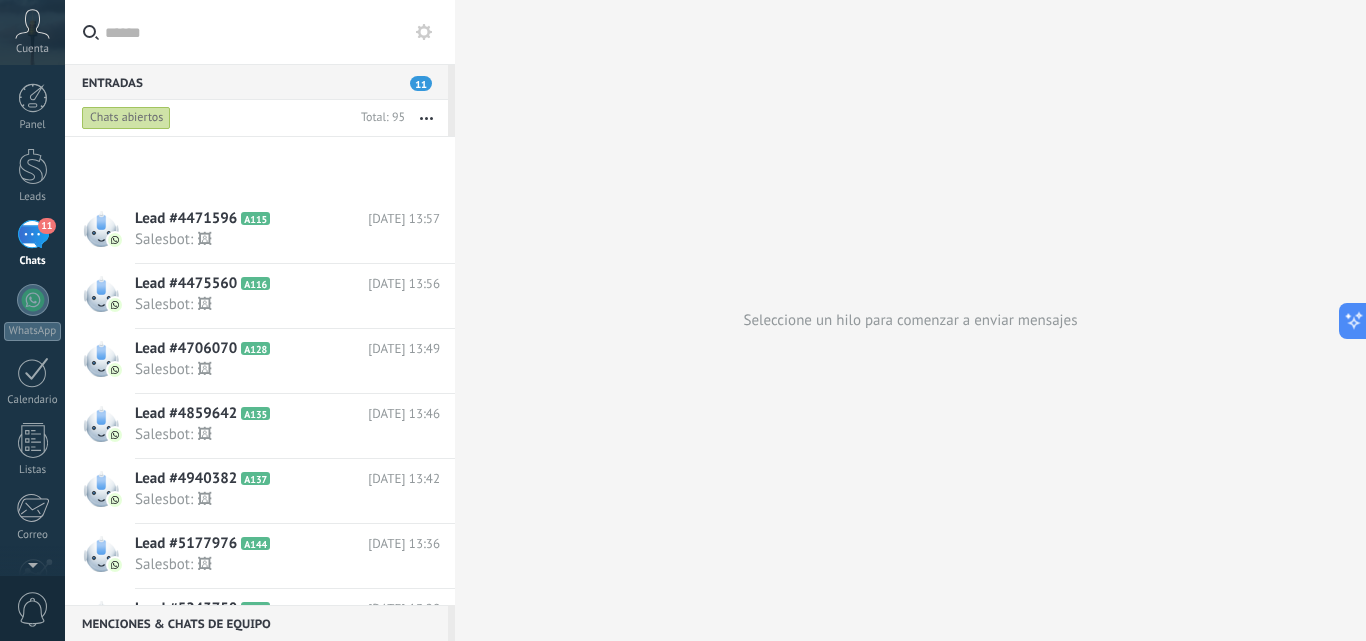 scroll, scrollTop: 5876, scrollLeft: 0, axis: vertical 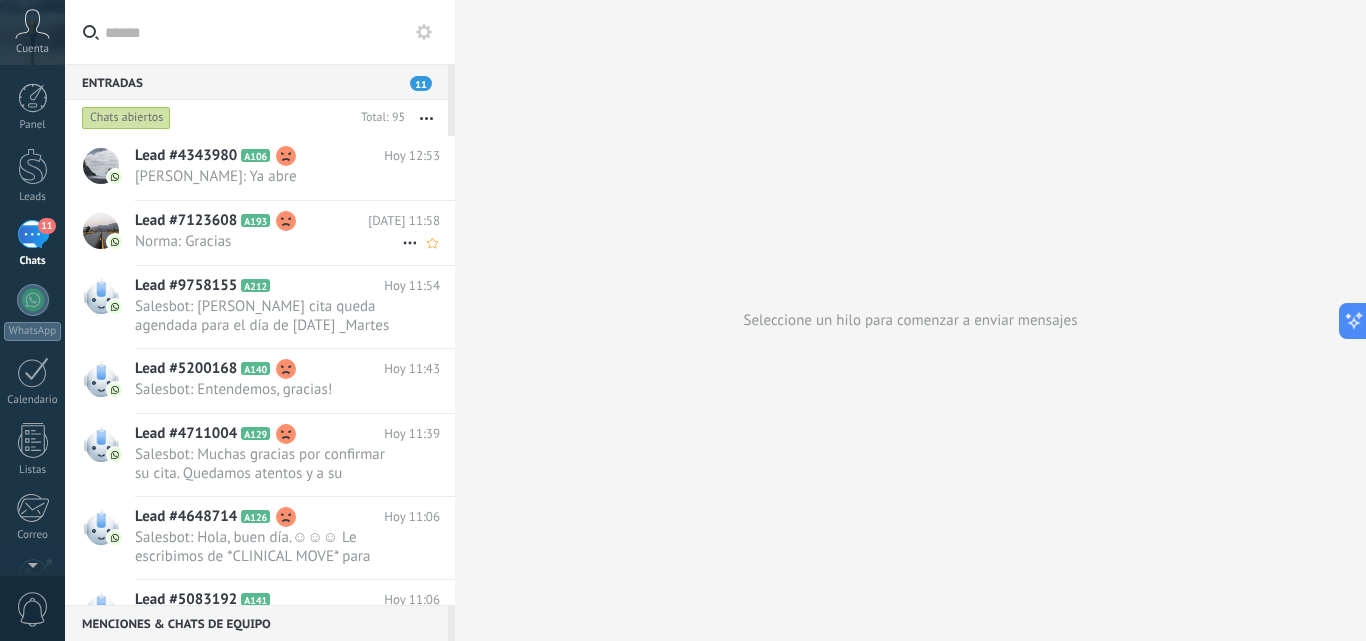 click on "Norma: Gracias" at bounding box center [268, 241] 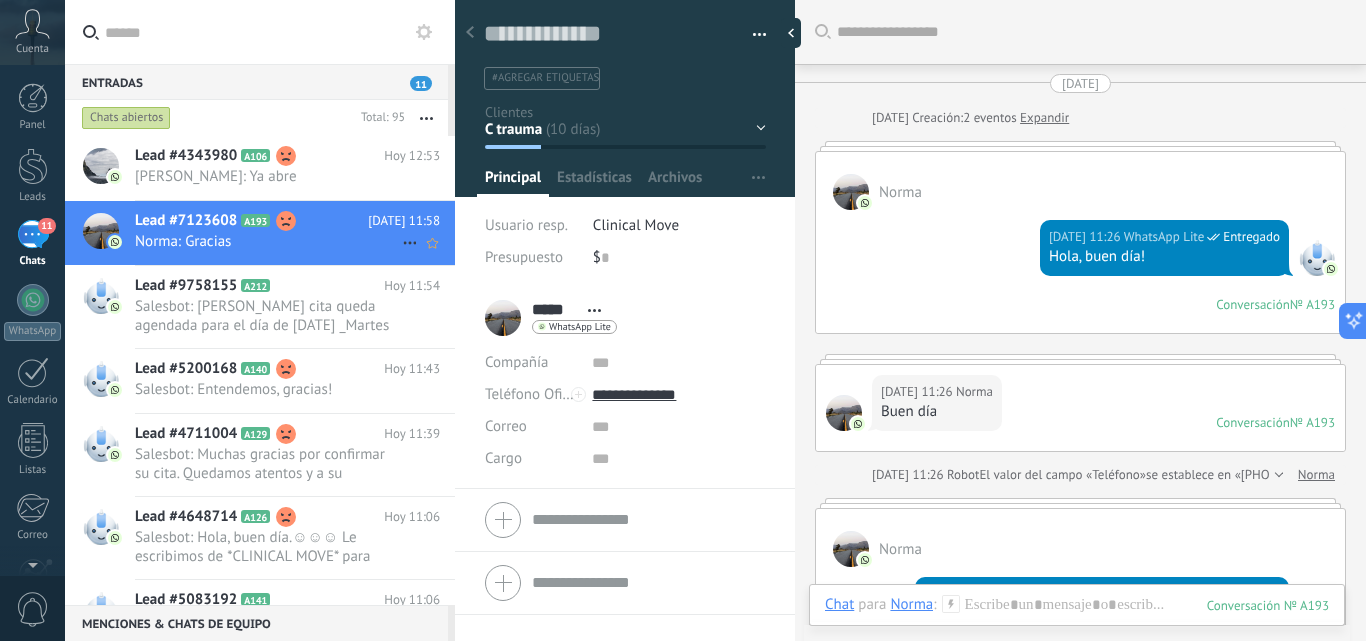 scroll, scrollTop: 30, scrollLeft: 0, axis: vertical 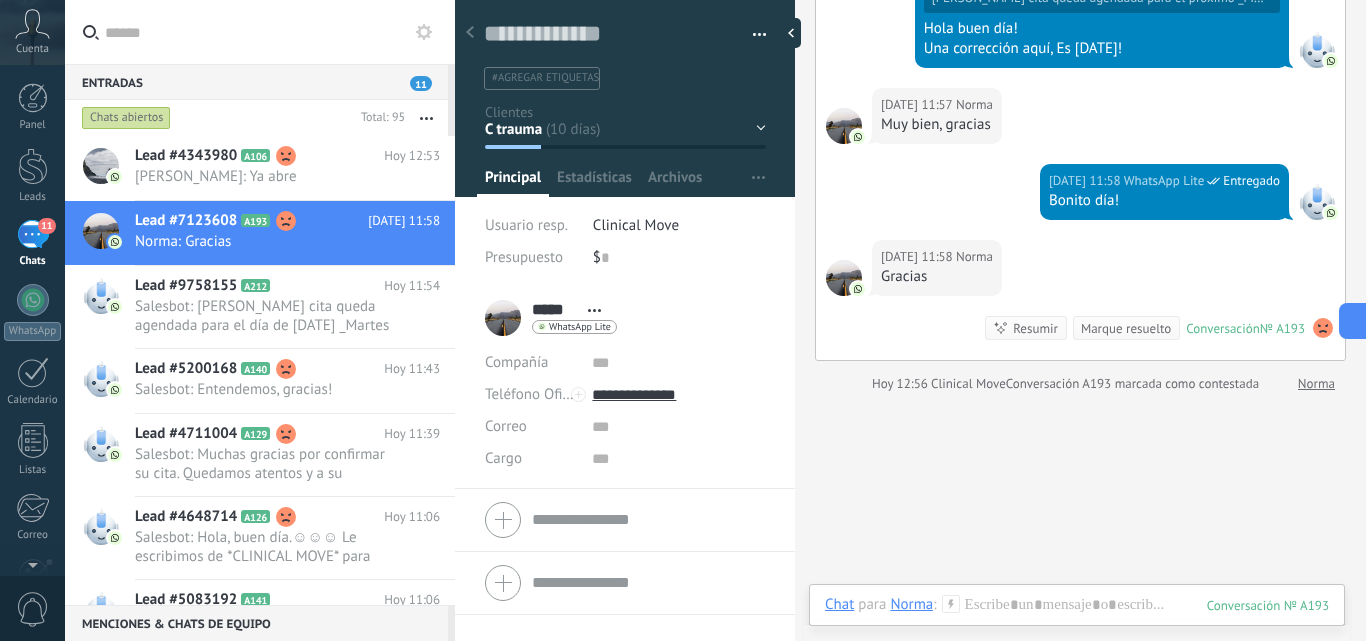 click on "Abrir detalle
Copie el nombre
Desatar
Contacto principal" at bounding box center [594, 310] 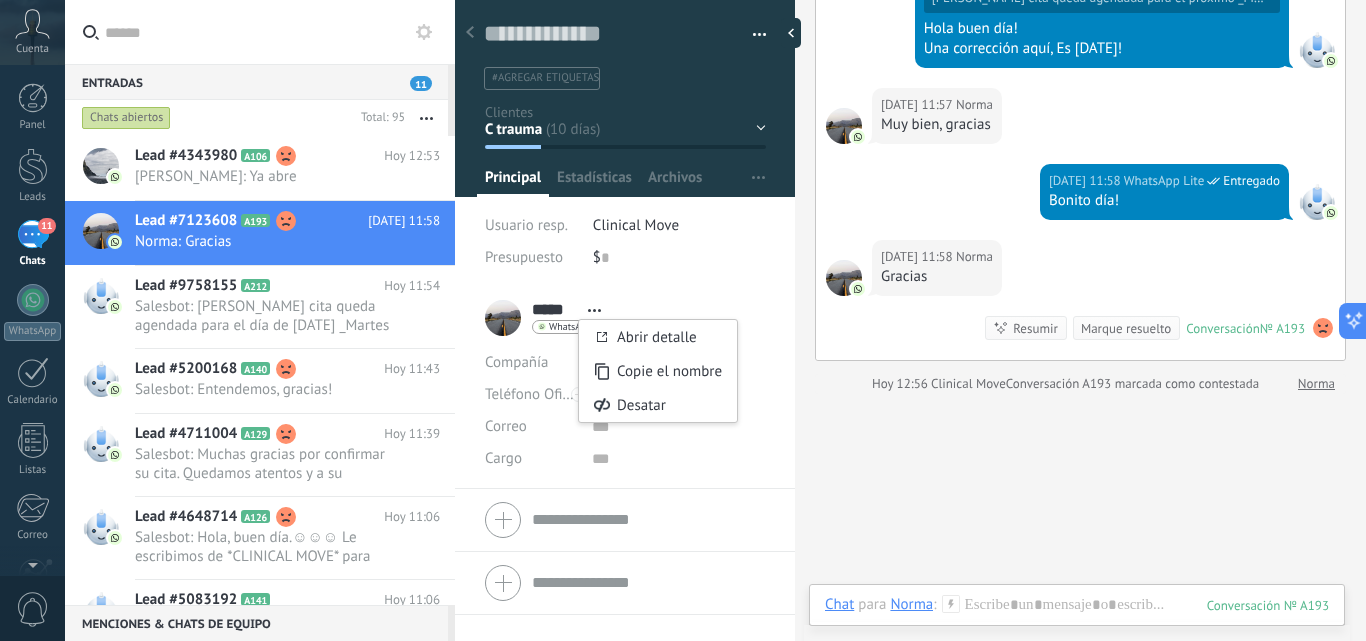 click on "Abrir detalle
Copie el nombre
Desatar
Contacto principal" at bounding box center (594, 310) 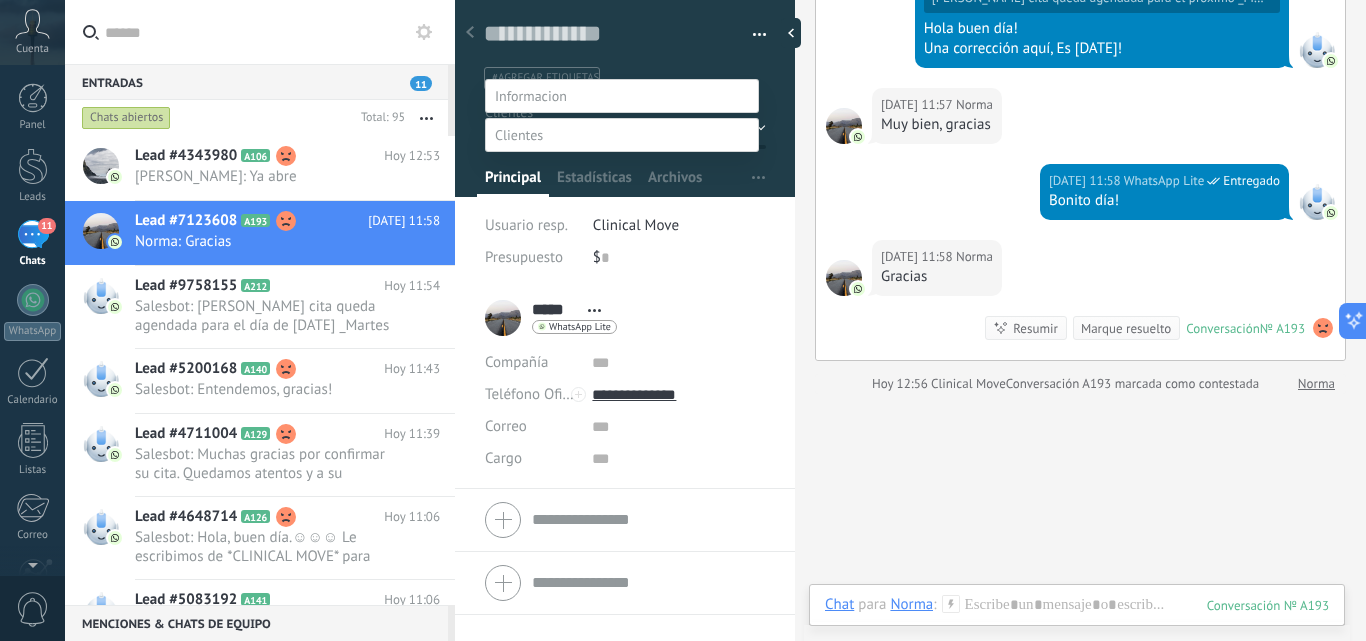 scroll, scrollTop: 0, scrollLeft: 0, axis: both 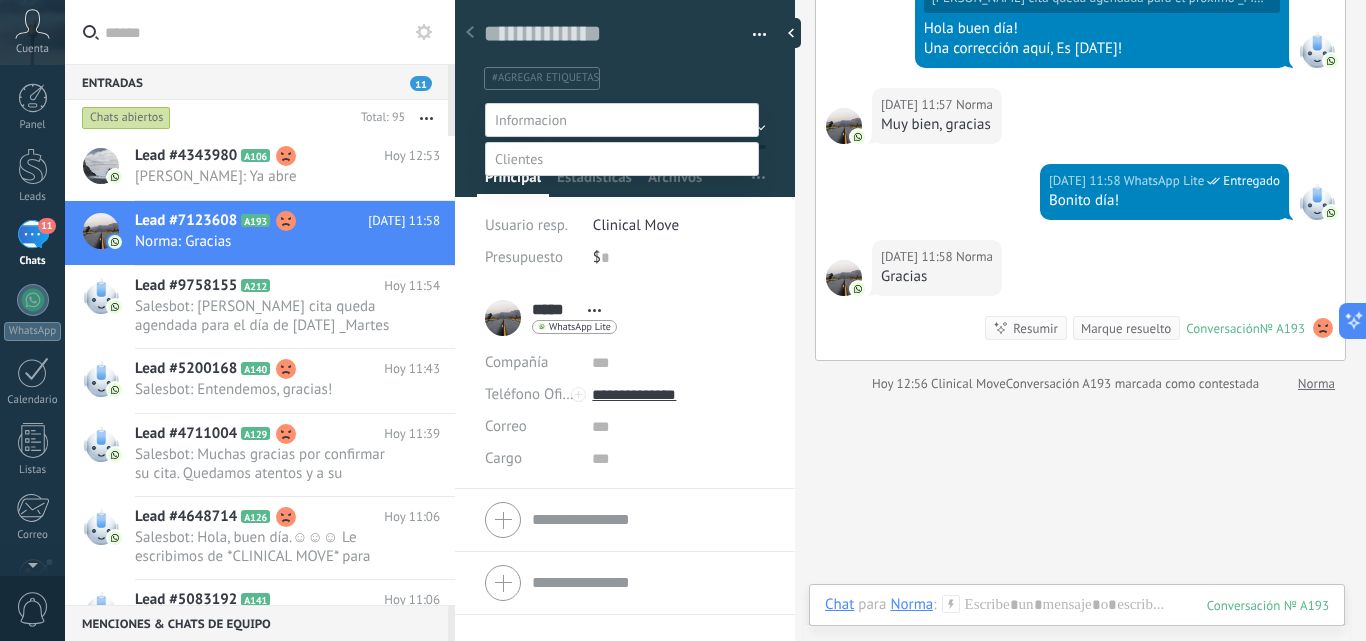 drag, startPoint x: 1029, startPoint y: 501, endPoint x: 1024, endPoint y: 492, distance: 10.29563 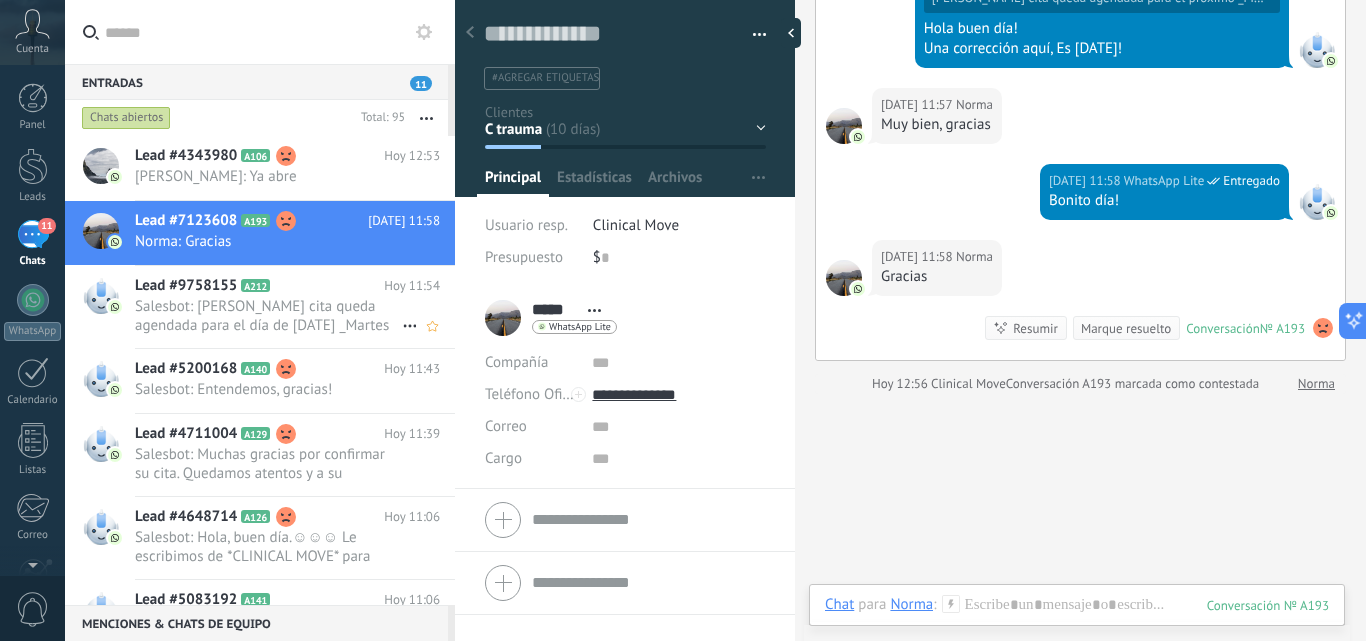 click 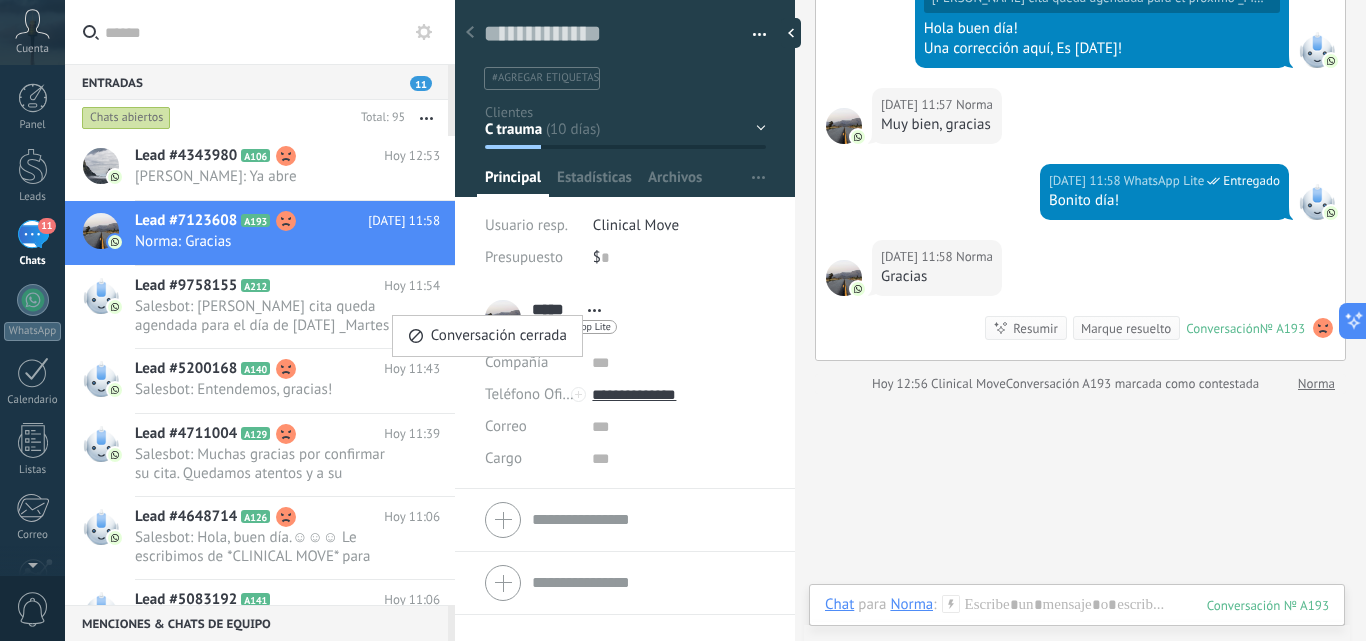 click at bounding box center [683, 320] 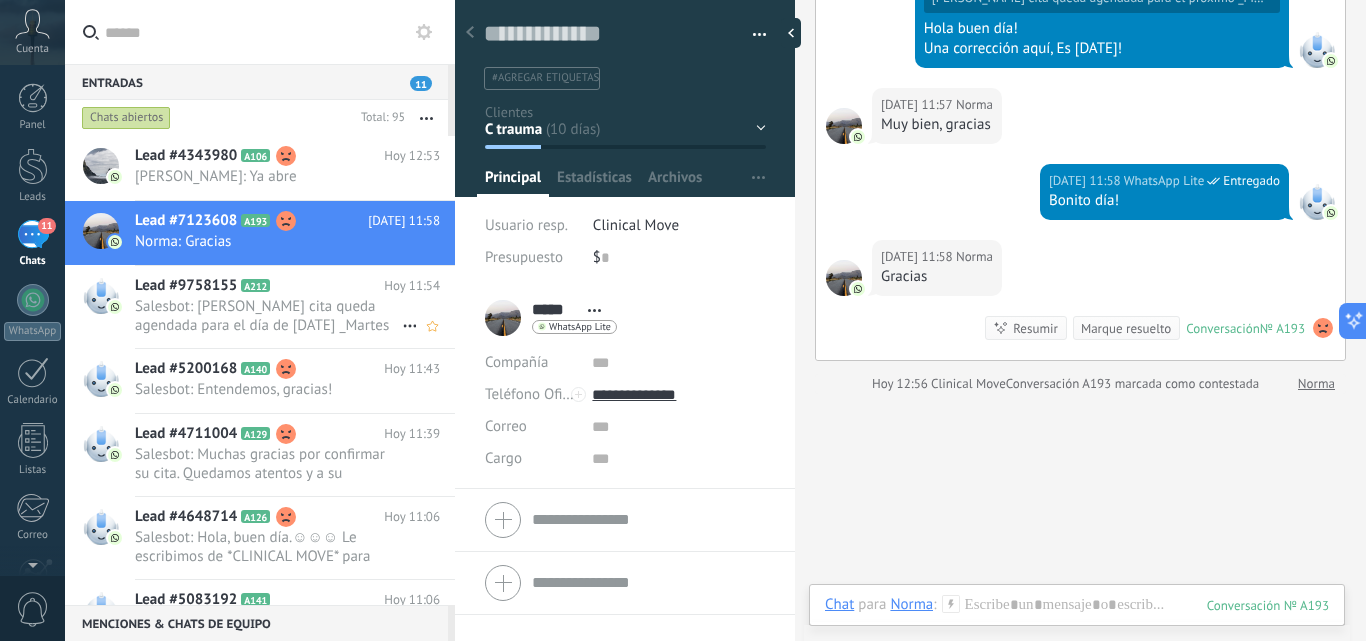 click on "Salesbot: [PERSON_NAME] cita queda agendada para el día de [DATE] _Martes [DATE][PERSON_NAME] en horario de las 9:00 a.m.
_
📌 *Importante:*
..." at bounding box center [268, 316] 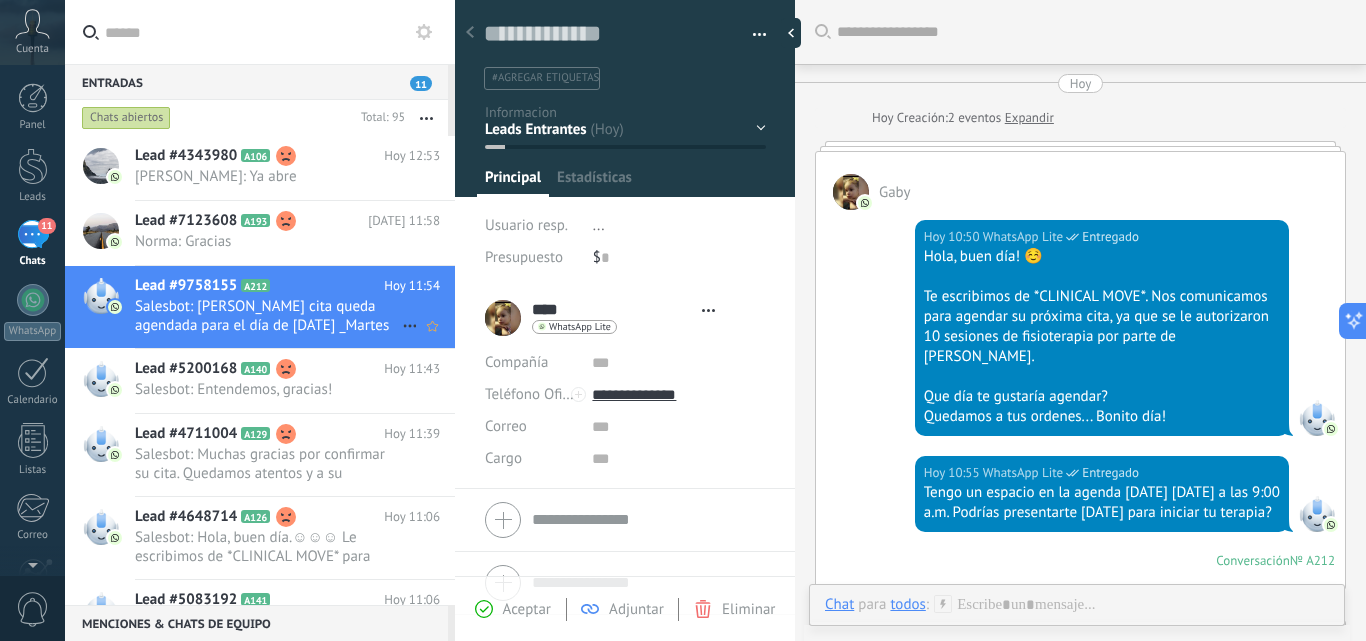 scroll, scrollTop: 1126, scrollLeft: 0, axis: vertical 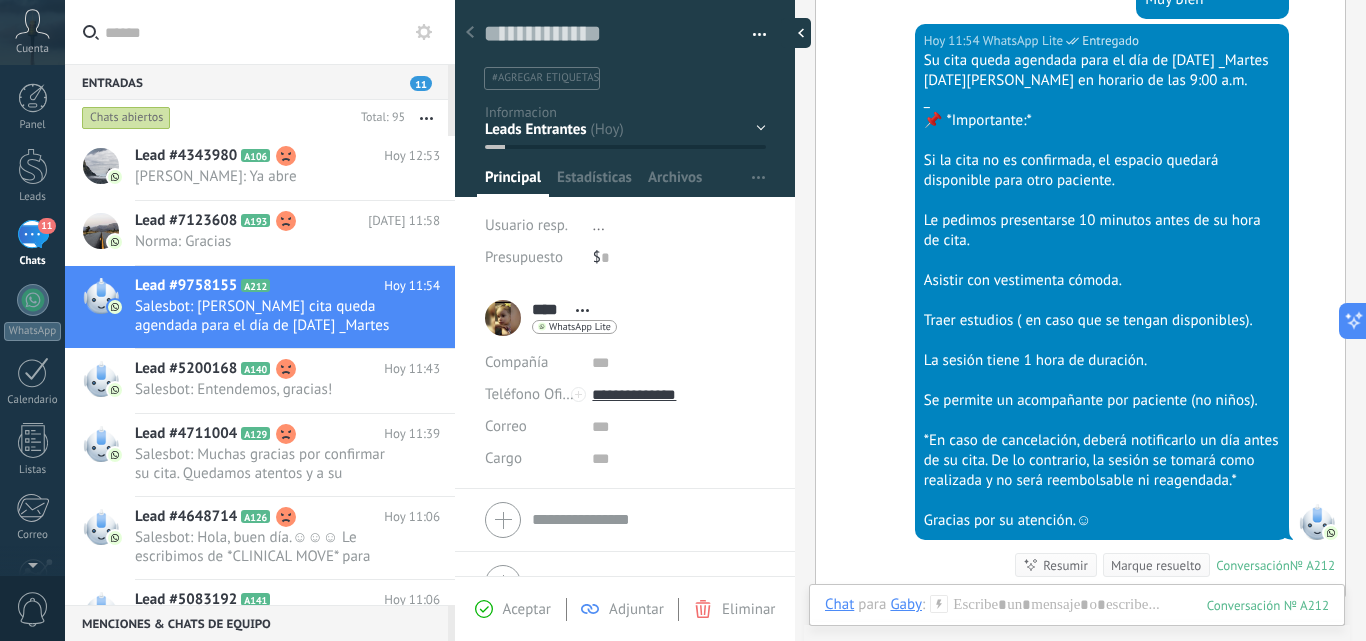 click at bounding box center [796, 33] 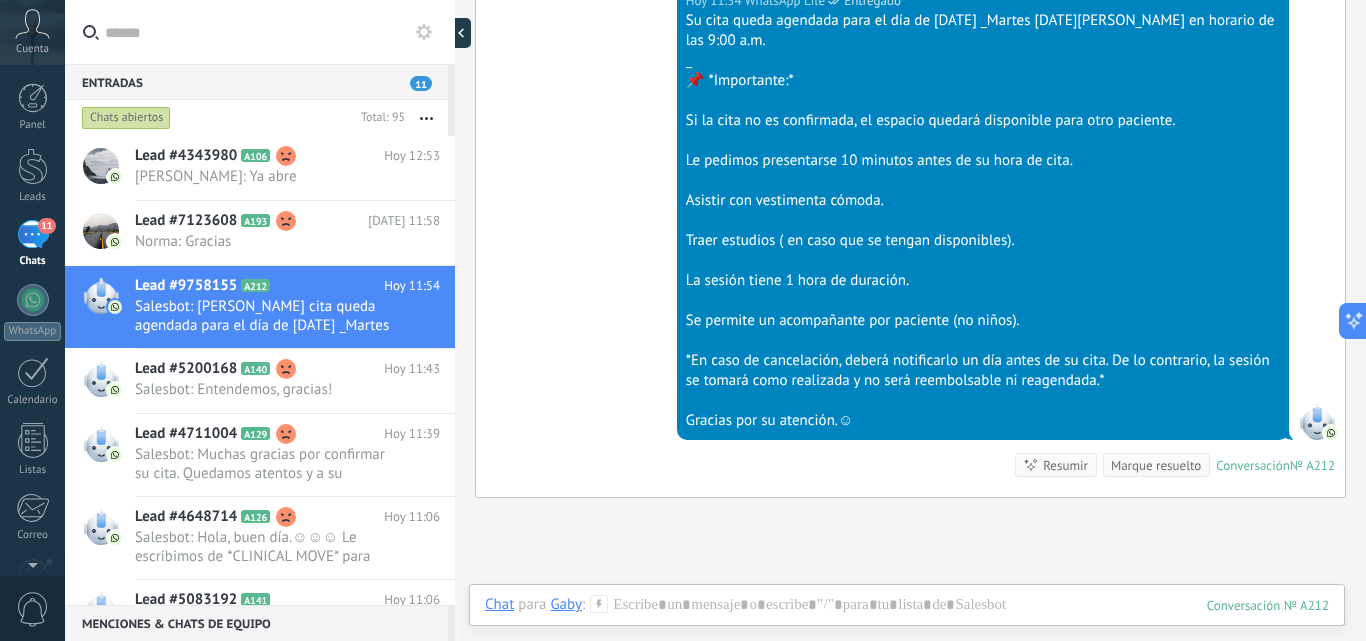 scroll, scrollTop: 19, scrollLeft: 0, axis: vertical 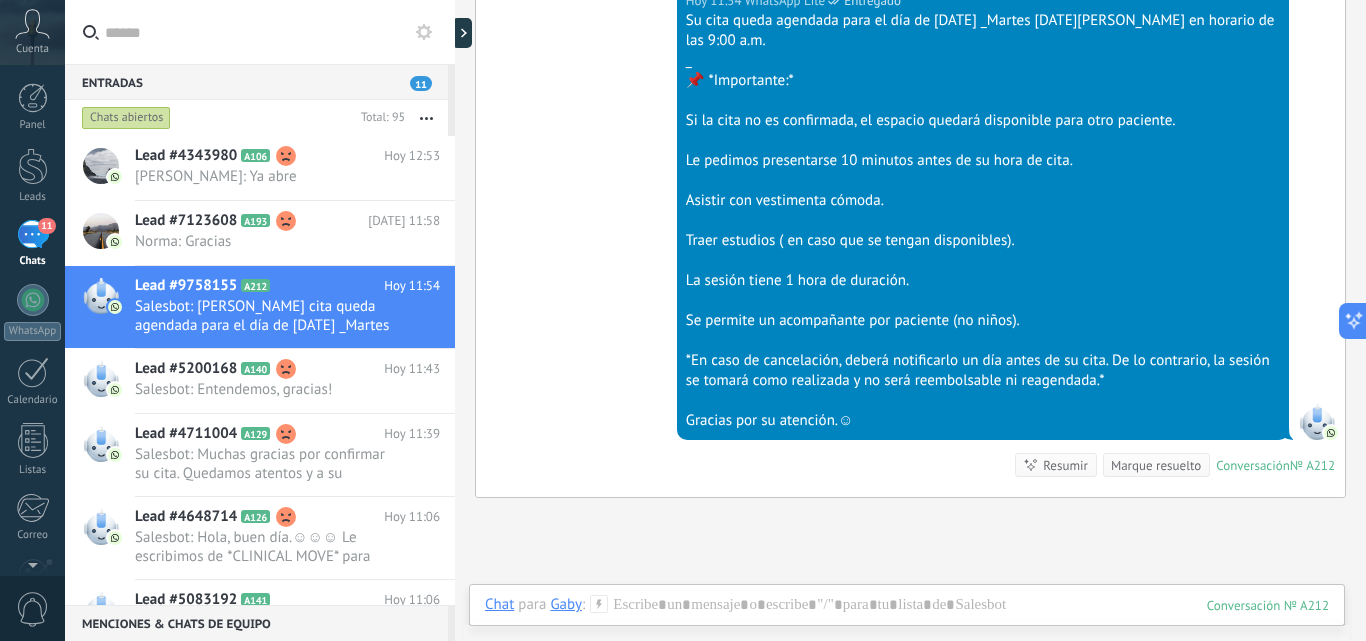 click at bounding box center (455, 320) 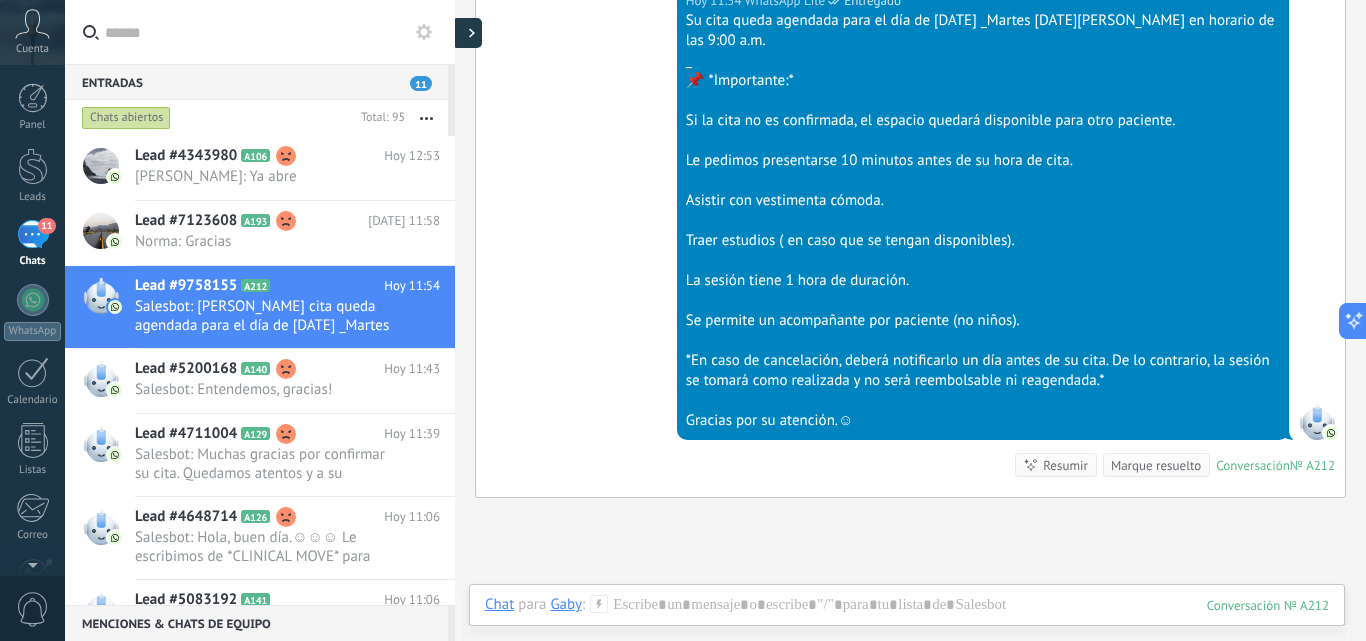 click 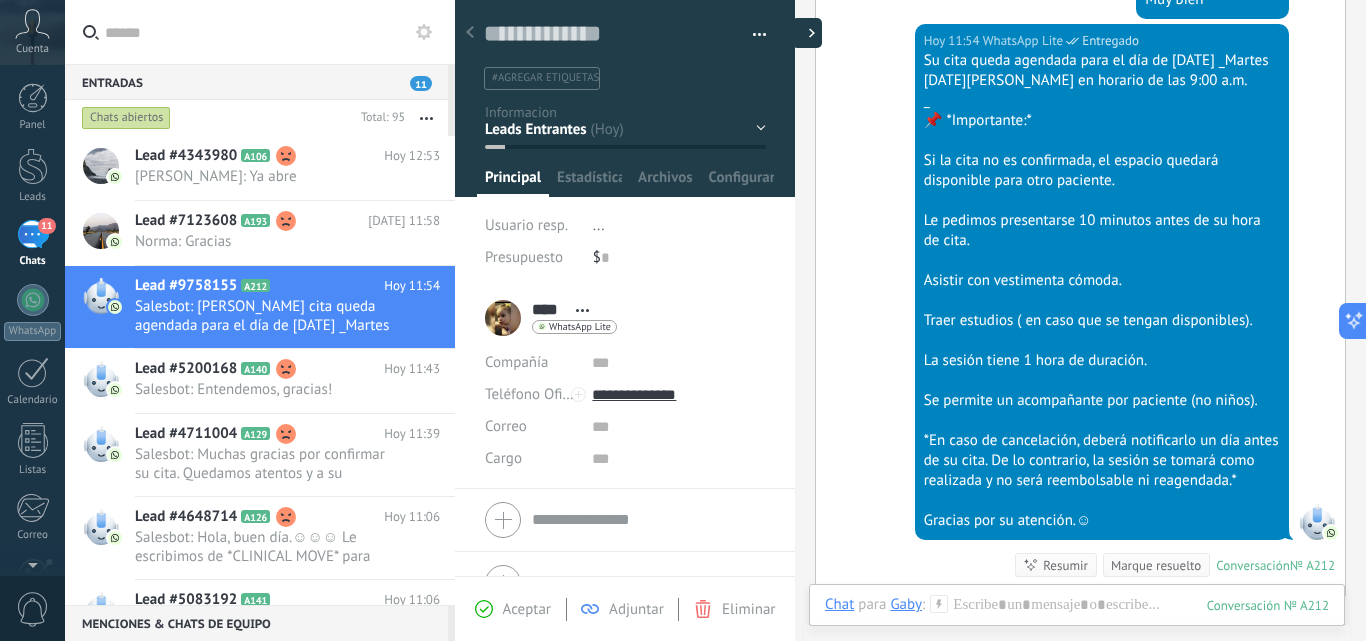 scroll, scrollTop: 30, scrollLeft: 0, axis: vertical 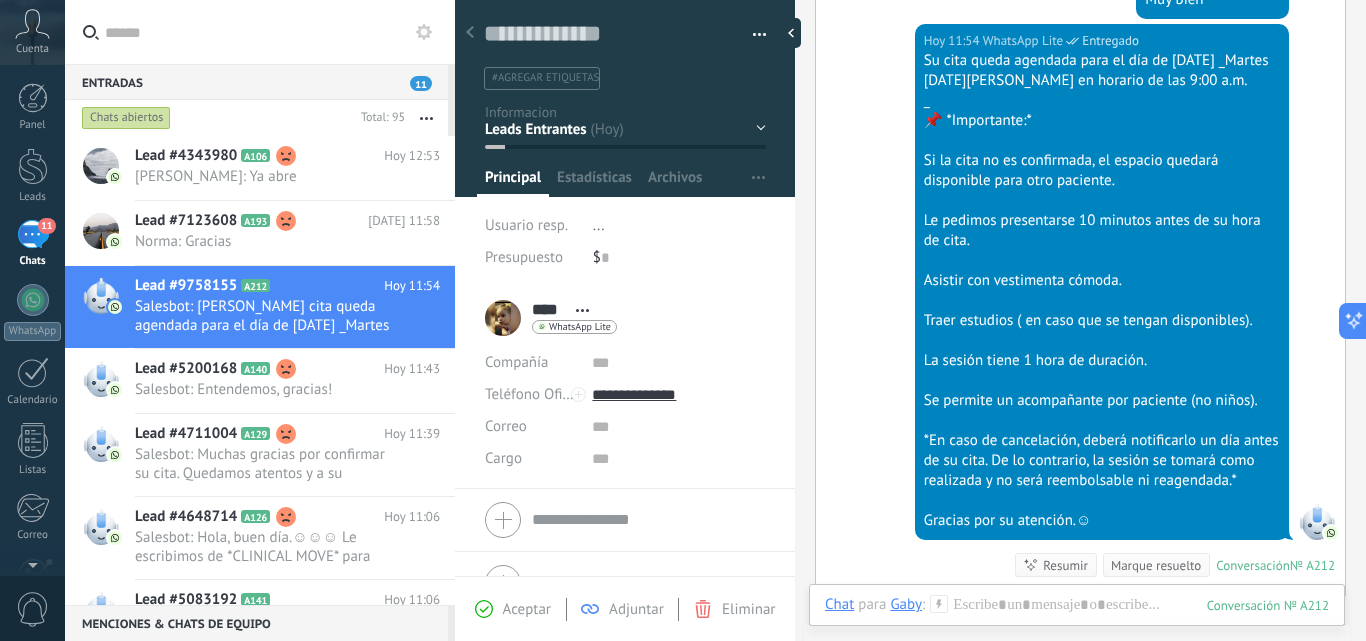 click on "Fisioterapia
Piso Pelvico
Postparto
Descargas
Taller
Aseguradora" at bounding box center [0, 0] 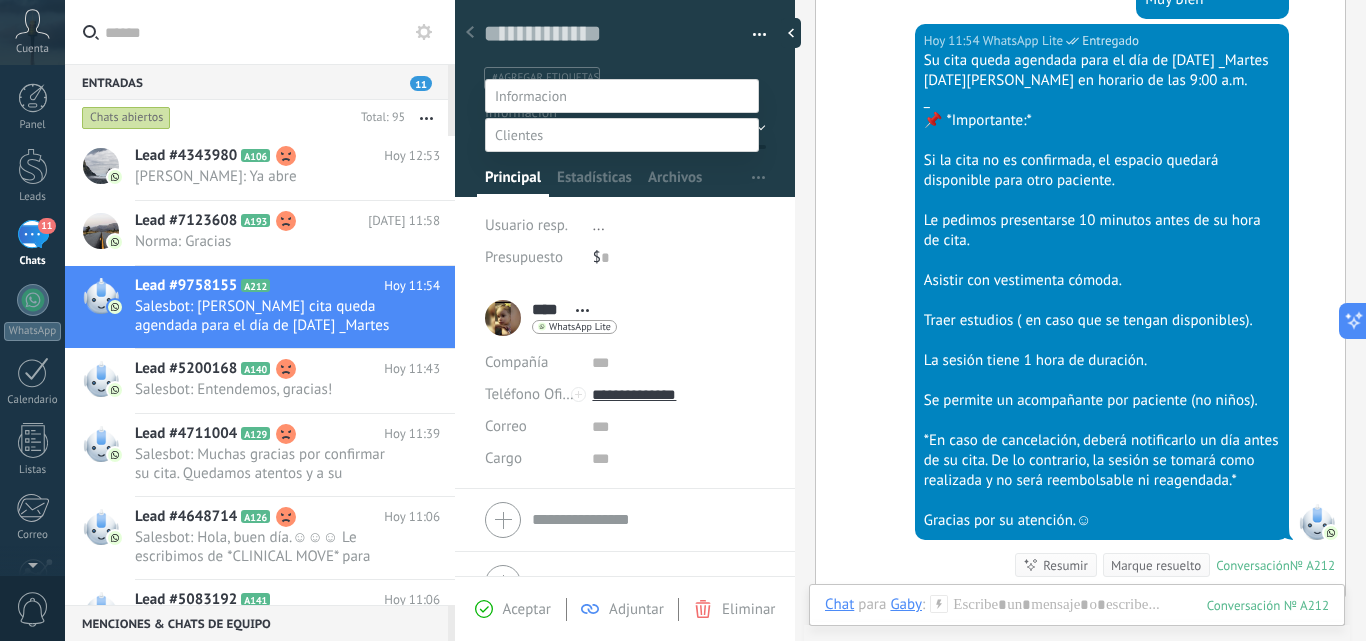 scroll, scrollTop: 300, scrollLeft: 0, axis: vertical 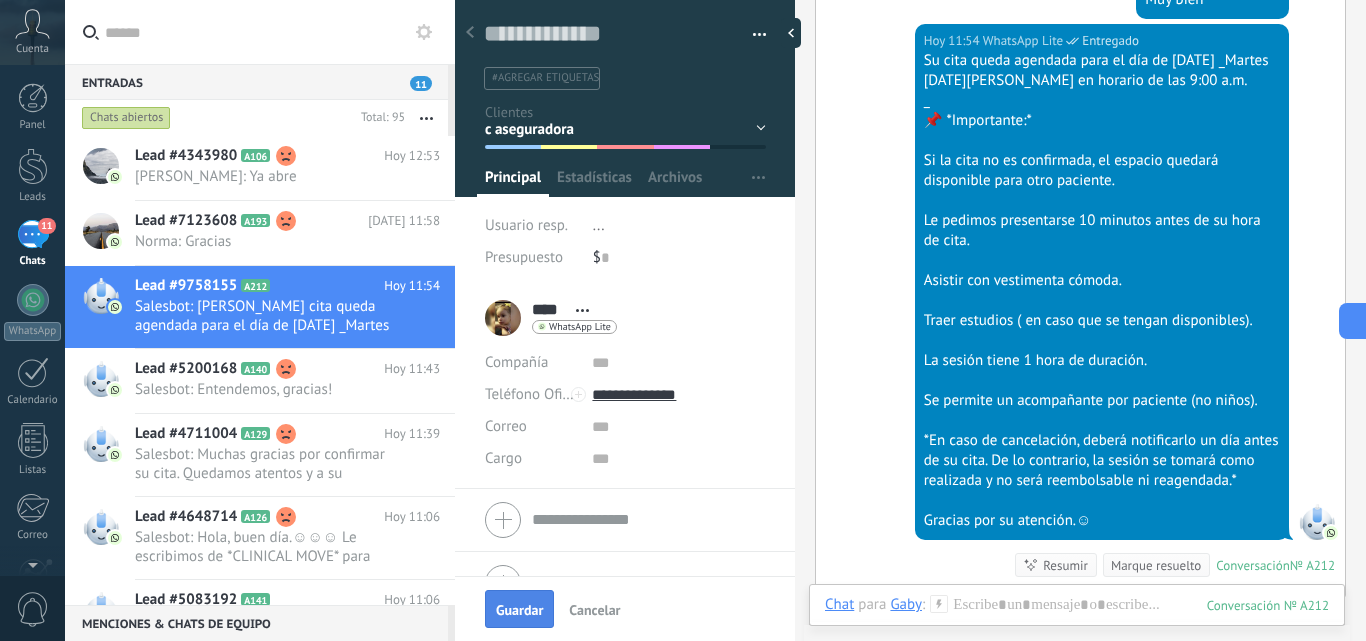 click on "Guardar" at bounding box center [519, 610] 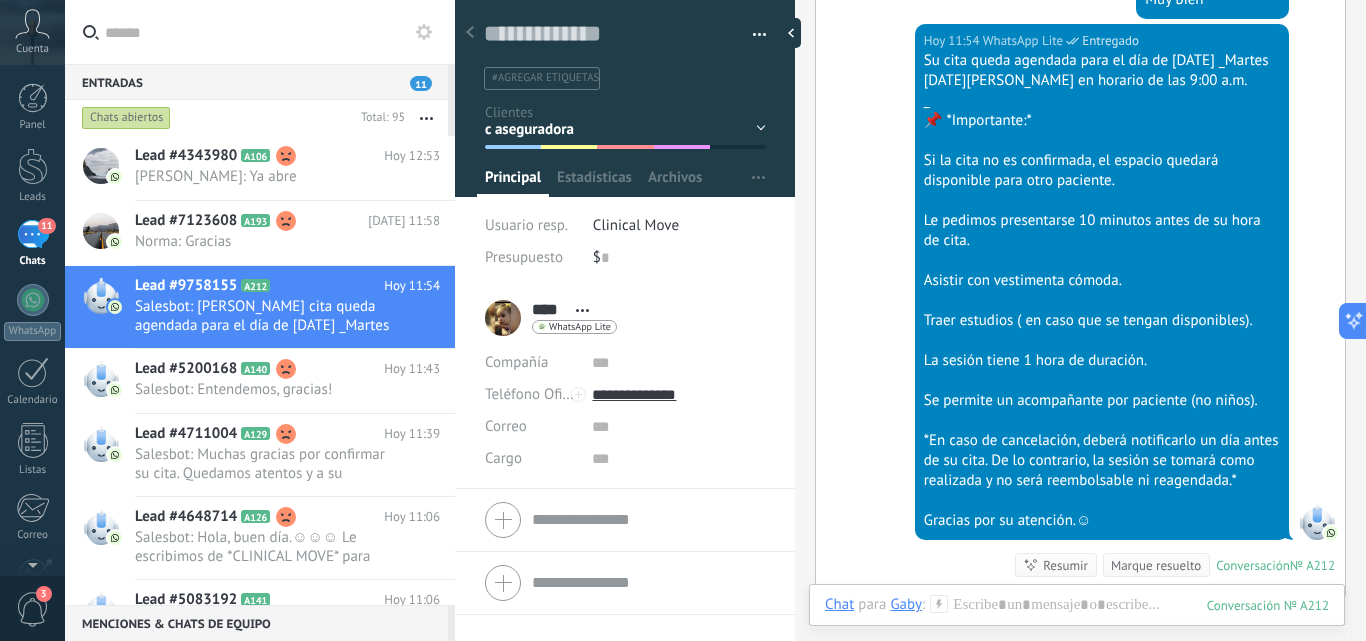 scroll, scrollTop: 1213, scrollLeft: 0, axis: vertical 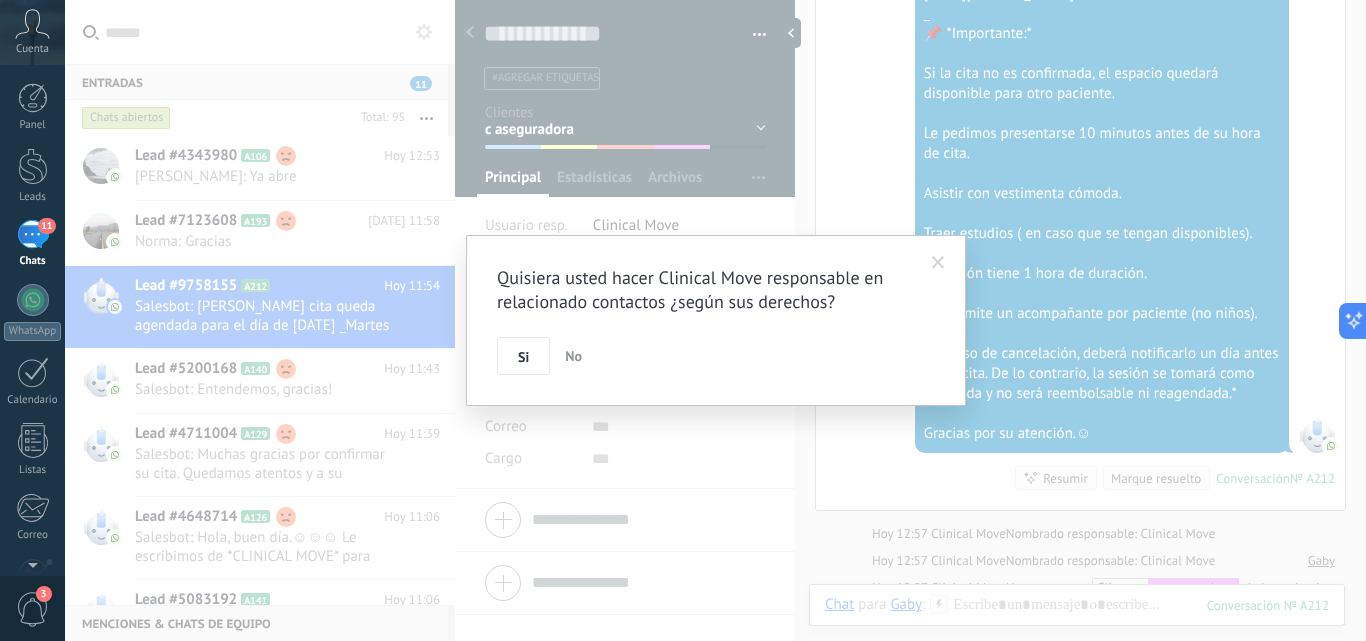 click on "Si" at bounding box center [523, 357] 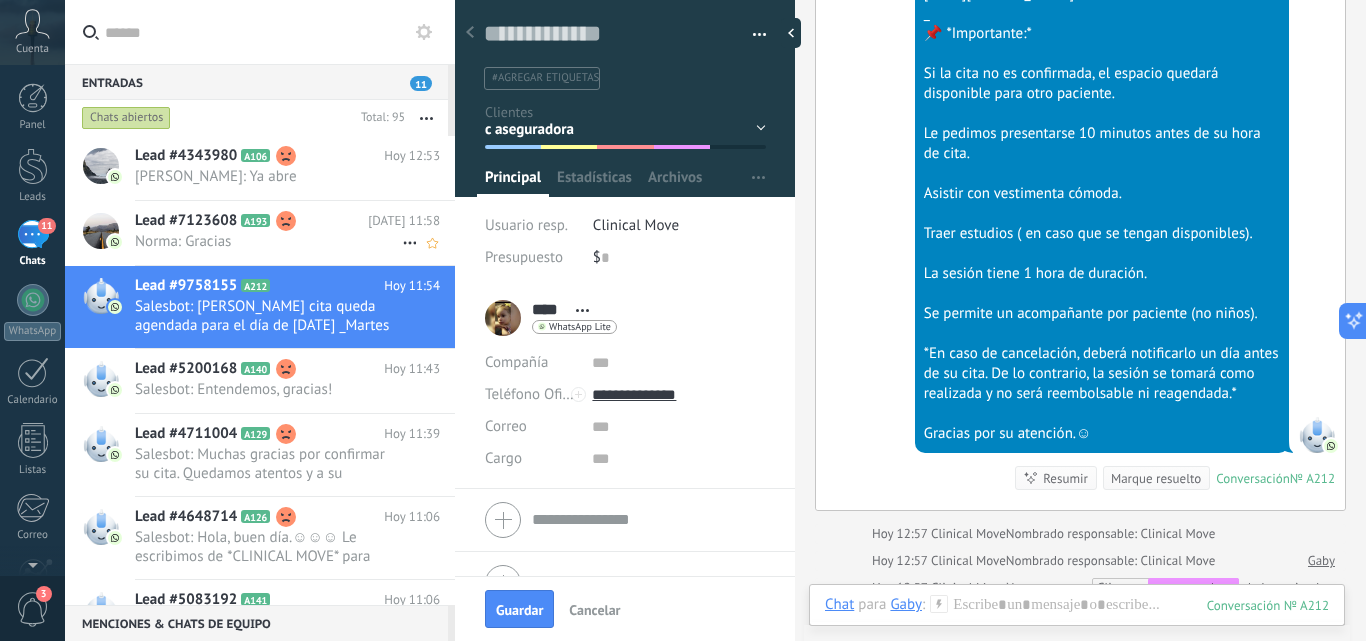 click on "Lead #7123608" at bounding box center (186, 221) 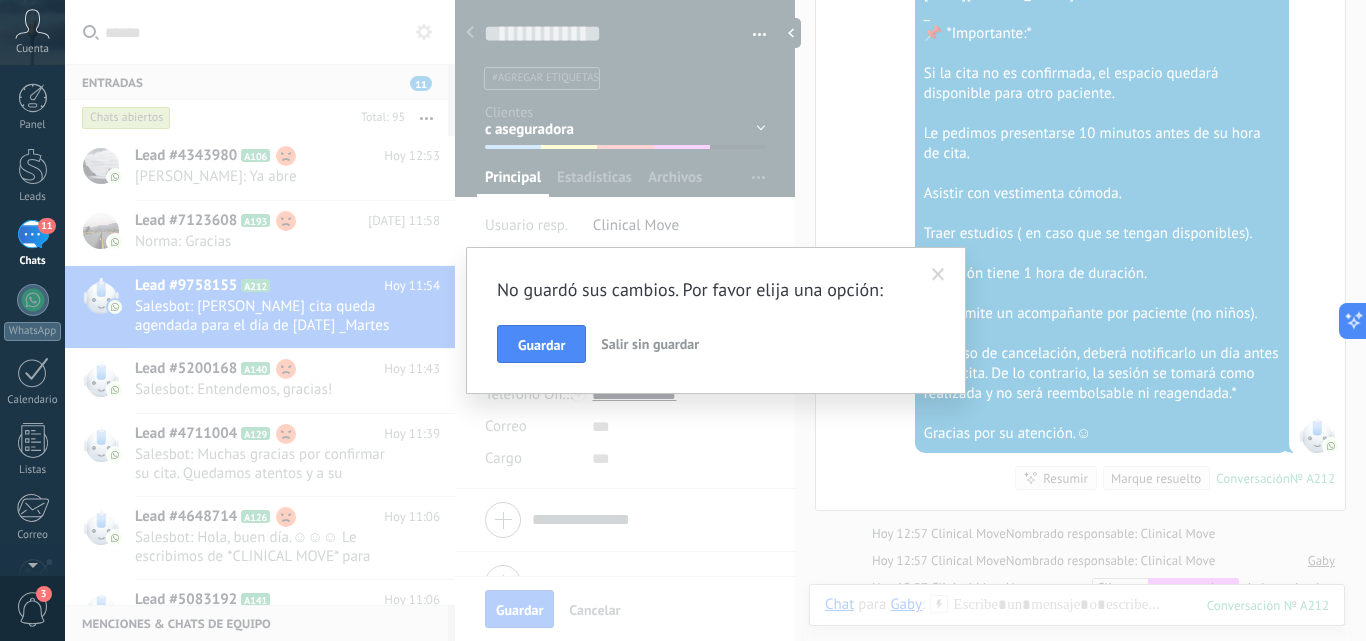click on "Guardar" at bounding box center [541, 344] 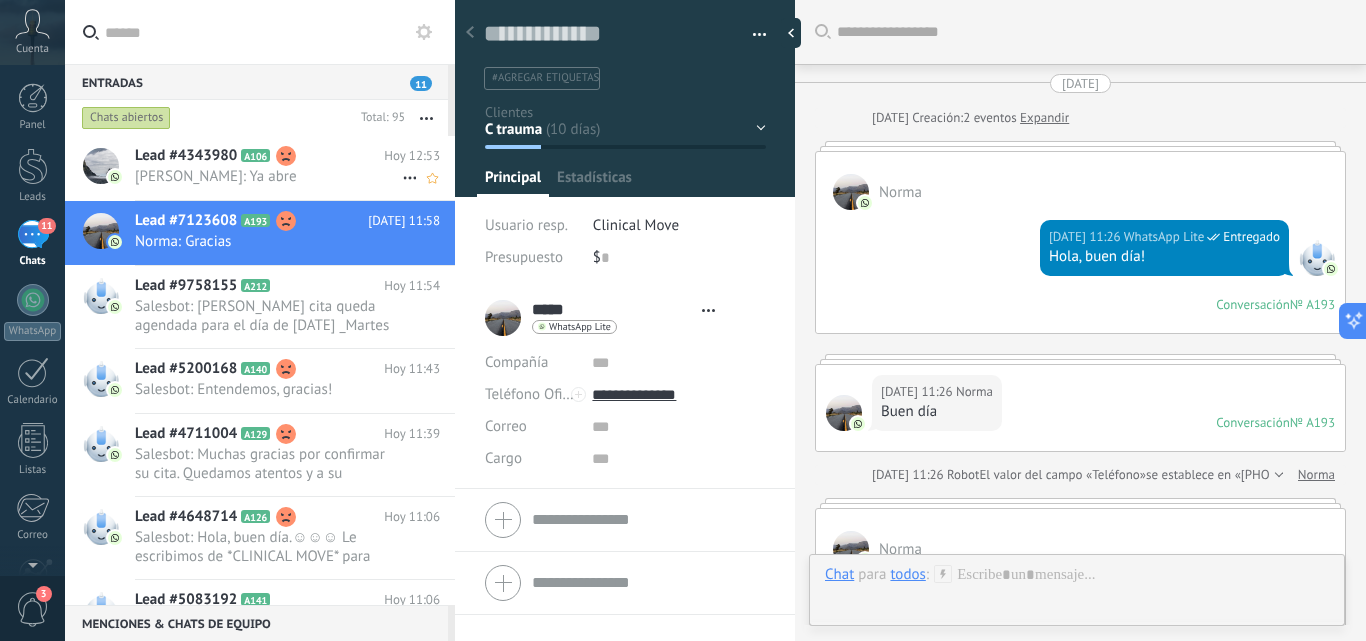 scroll, scrollTop: 4363, scrollLeft: 0, axis: vertical 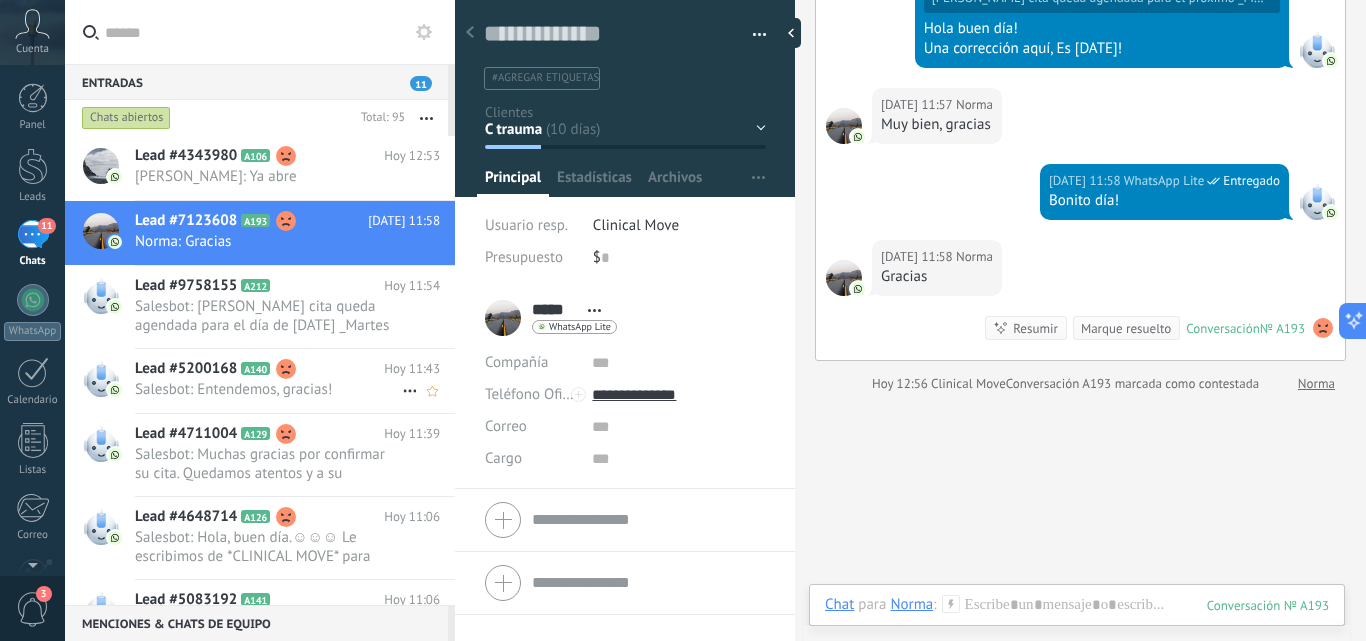 click 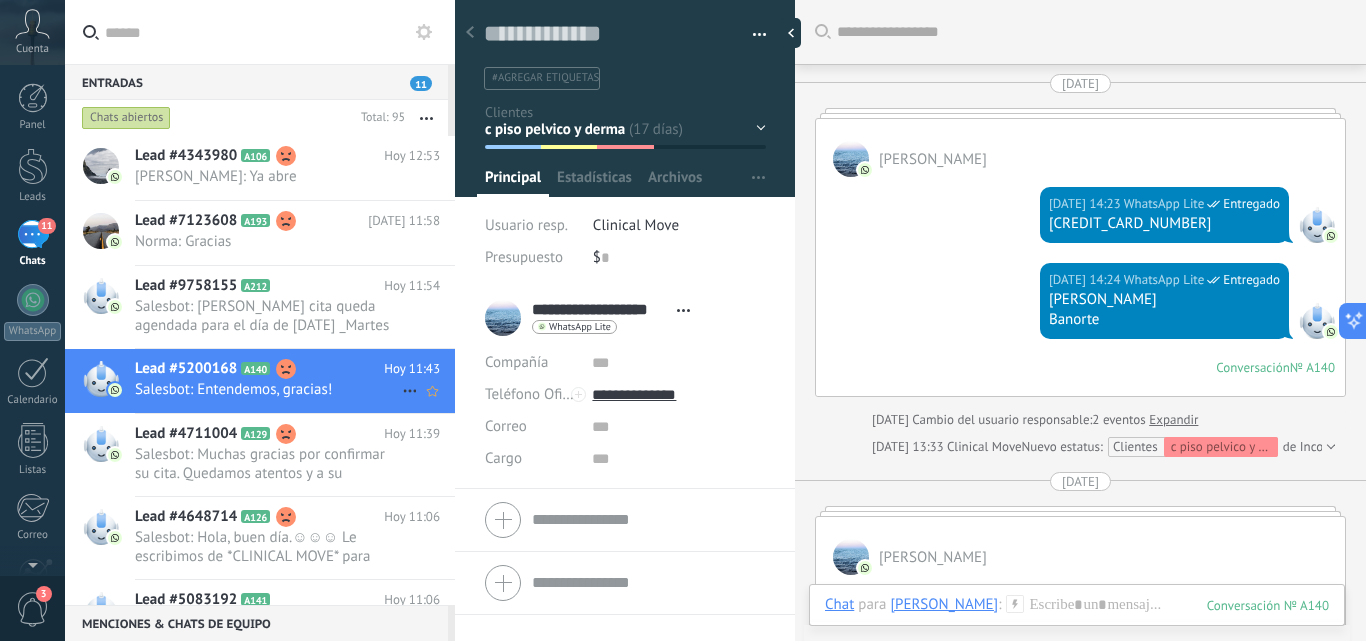 scroll, scrollTop: 30, scrollLeft: 0, axis: vertical 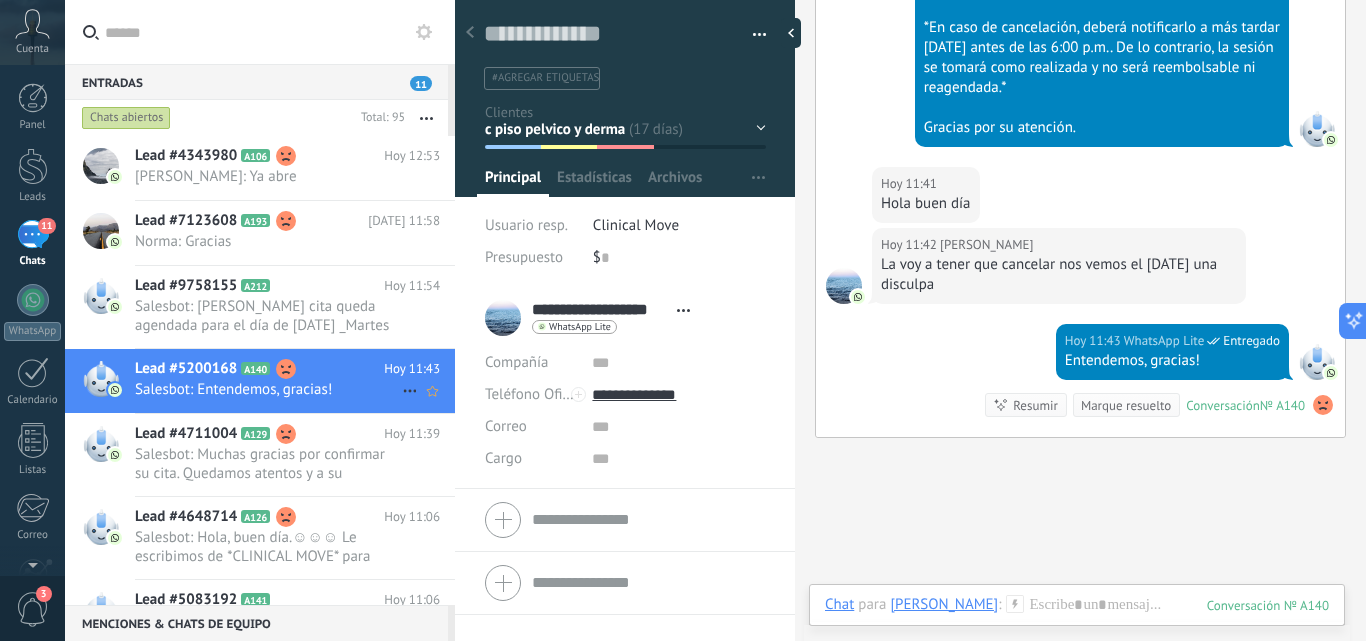 click 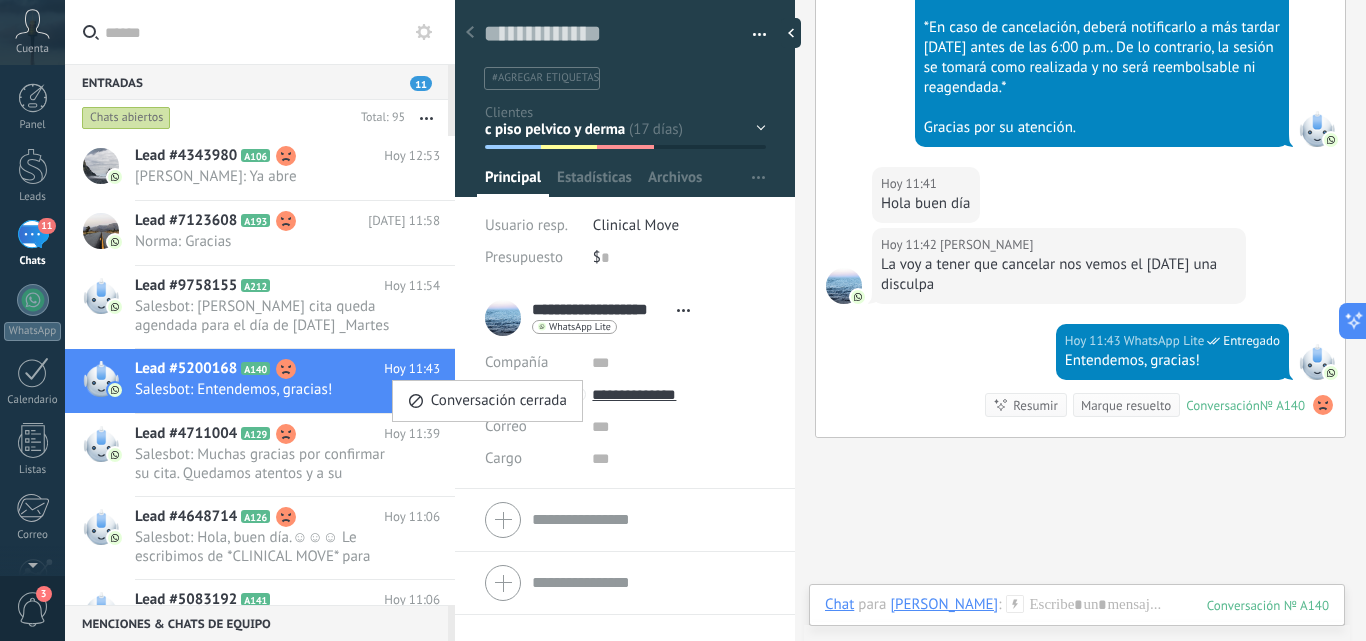 click at bounding box center (683, 320) 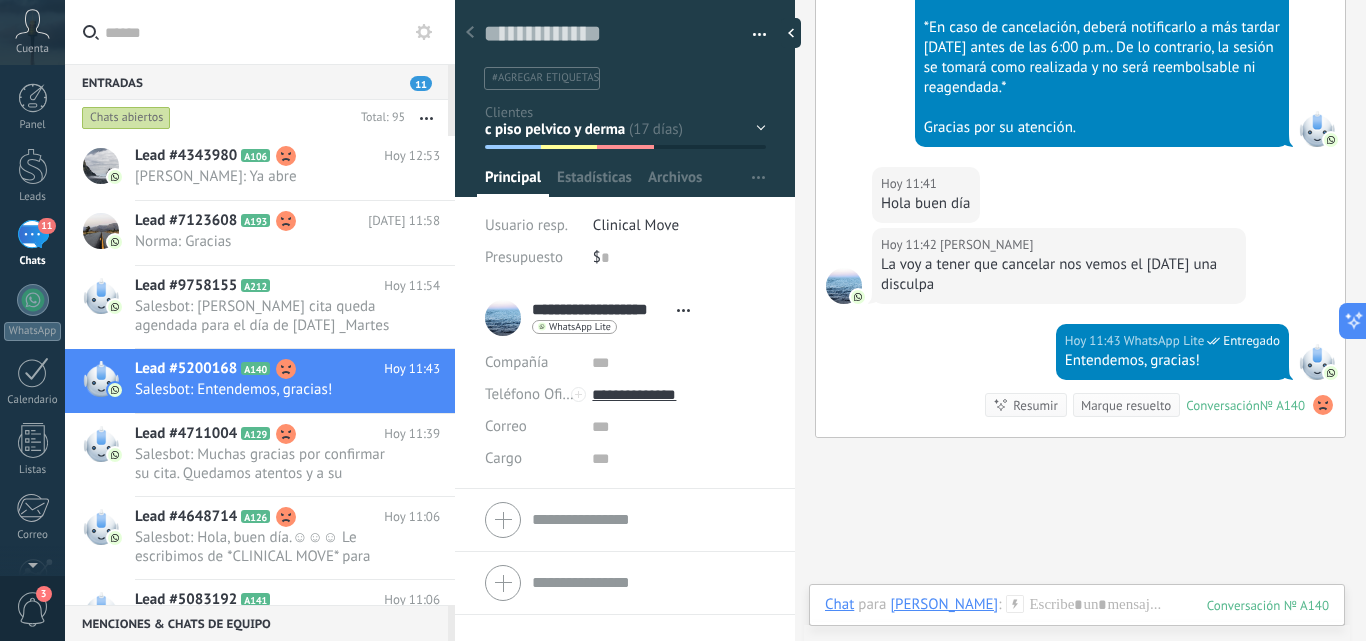 click on "C trauma
c deportivas
c piso pelvico y derma
c aseguradora
Logrado con éxito
Ventas Perdidos" at bounding box center (0, 0) 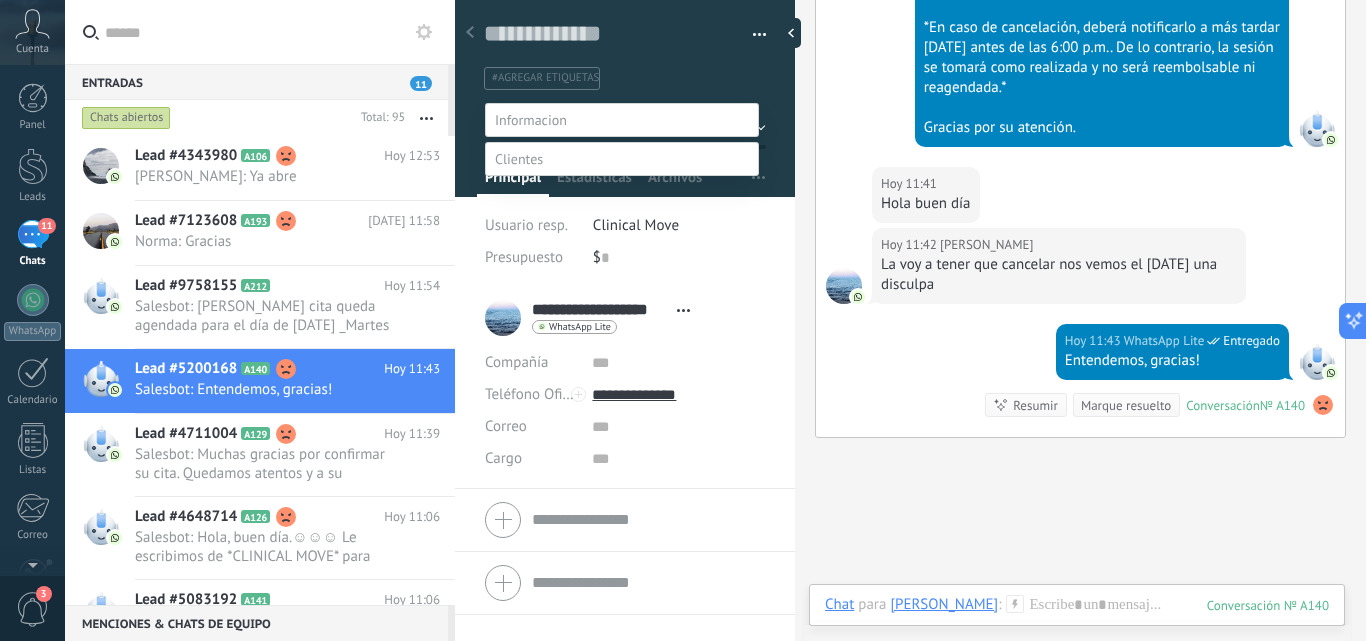 scroll, scrollTop: 39, scrollLeft: 0, axis: vertical 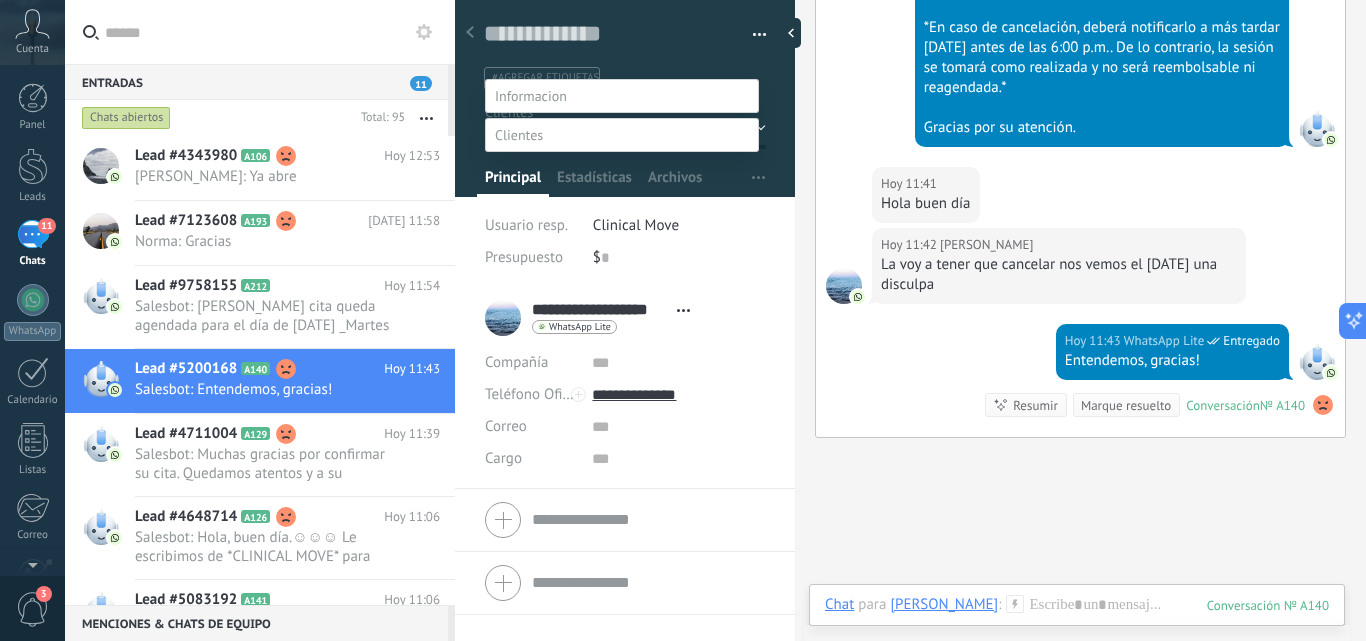 click on "c piso pelvico y derma" at bounding box center [0, 0] 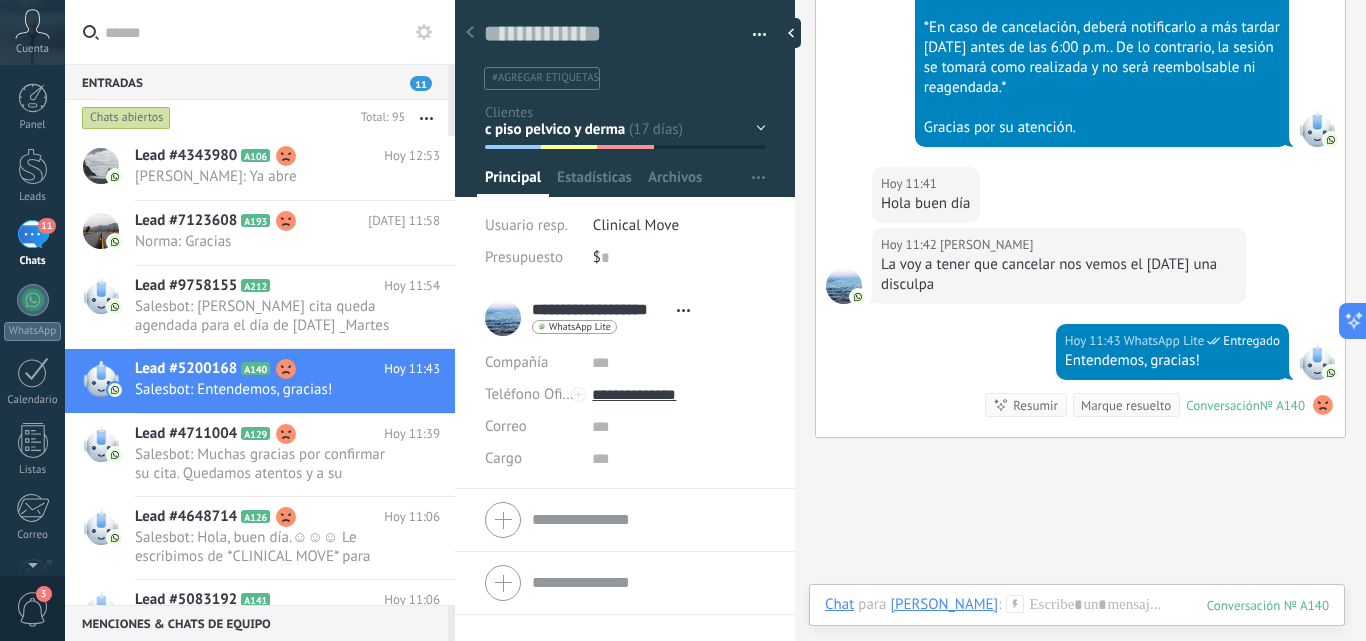 click on "Buscar Carga más 18.06.2025 Victoria Armendariz  18.06.2025 14:23 WhatsApp Lite  Entregado 4189140070732788 18.06.2025 14:24 WhatsApp Lite  Entregado Brenda Pérez Muñiz Banorte Conversación  № A140 Conversación № A140 19.06.2025 Cambio del usuario responsable:  2  eventos   Expandir 19.06.2025 13:33 Clinical Move  Nuevo estatus: Clientes c piso pelvico y derma de Incoming leads 23.06.2025 Victoria Armendariz  23.06.2025 10:03 WhatsApp Lite  Entregado Hola, Buen día. Le escribimos de *CLINICAL MOVE* para recordarle su cita el día de mañana Martes 24 de Junio a la 1:00pm. Me podrías confirmar tu asistencia... *PARA CUALQUIER CANCELACION NOTIFICAR EN HORARIO MAXIMO DE LAS 6:00PM DEL DIA HOY. GRACIAS!* 23.06.2025 10:03 Victoria Armendariz  Buen día 23.06.2025 10:03 Victoria Armendariz  Me podrían avisar también mañana a las 12 del día 23.06.2025 10:04 WhatsApp Lite  Entregado Claro, se recordara tu cita. Si confirmas? 23.06.2025 10:07 Victoria Armendariz  Si la confirmo Entregado" at bounding box center [1080, -2506] 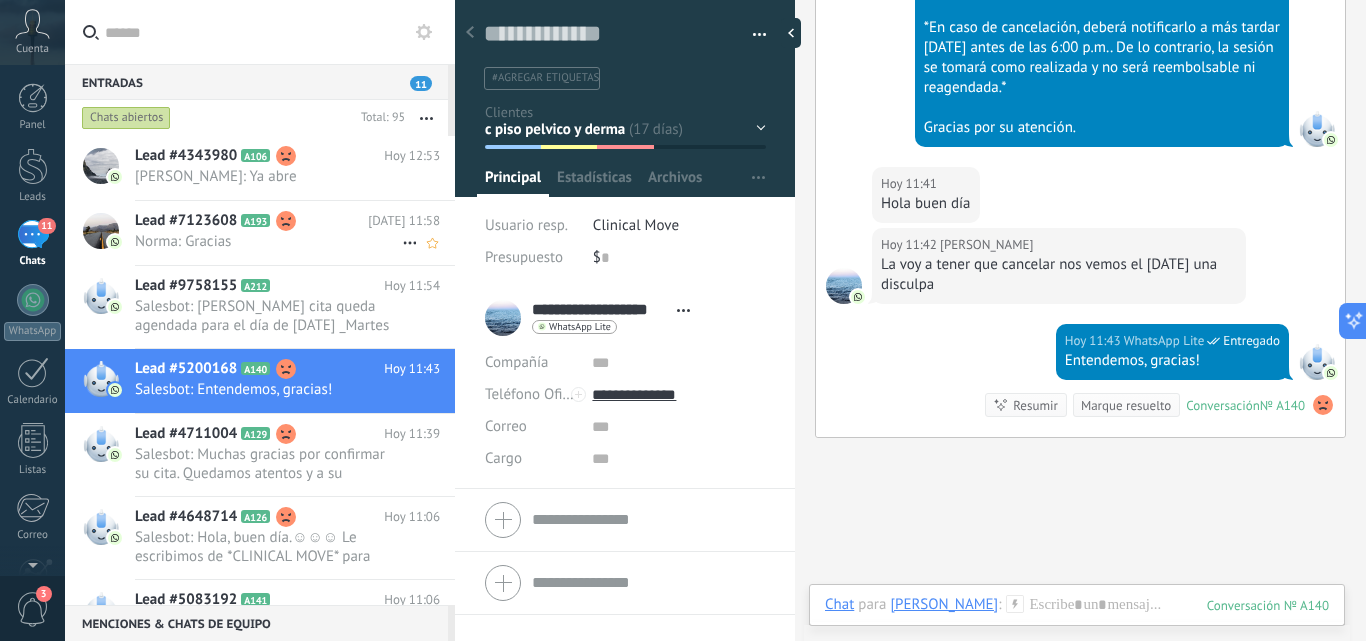 drag, startPoint x: 169, startPoint y: 270, endPoint x: 175, endPoint y: 258, distance: 13.416408 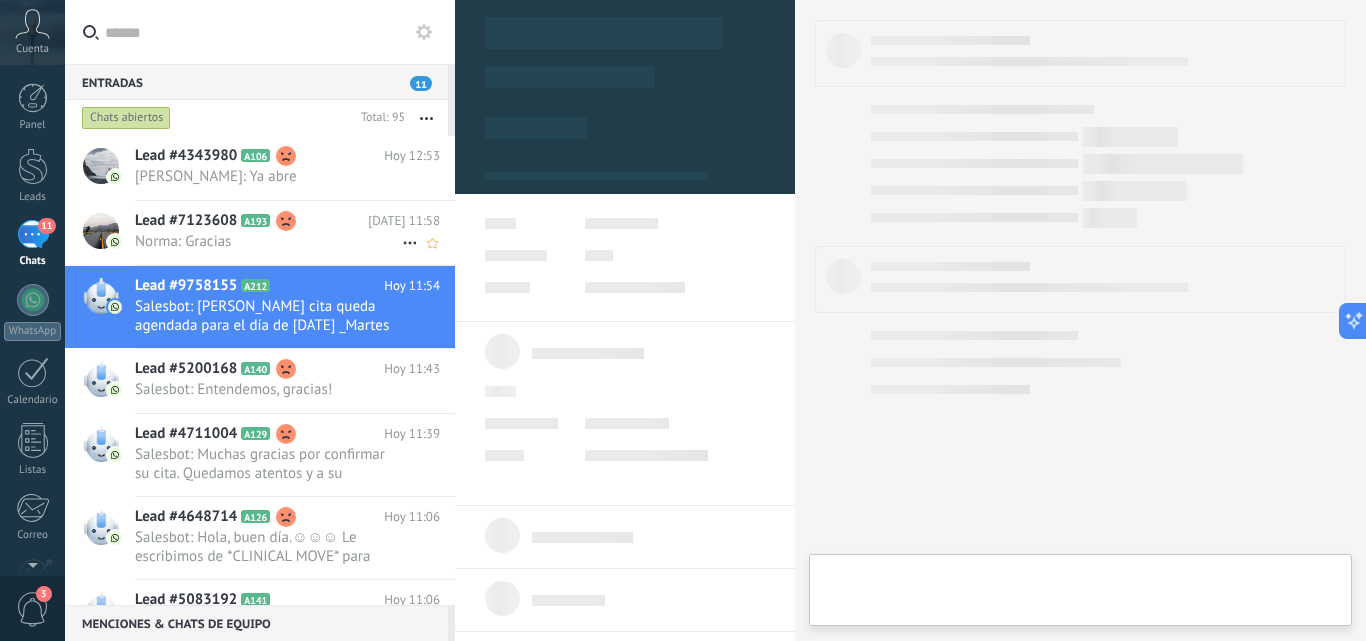 click on "Lead #7123608" at bounding box center (186, 221) 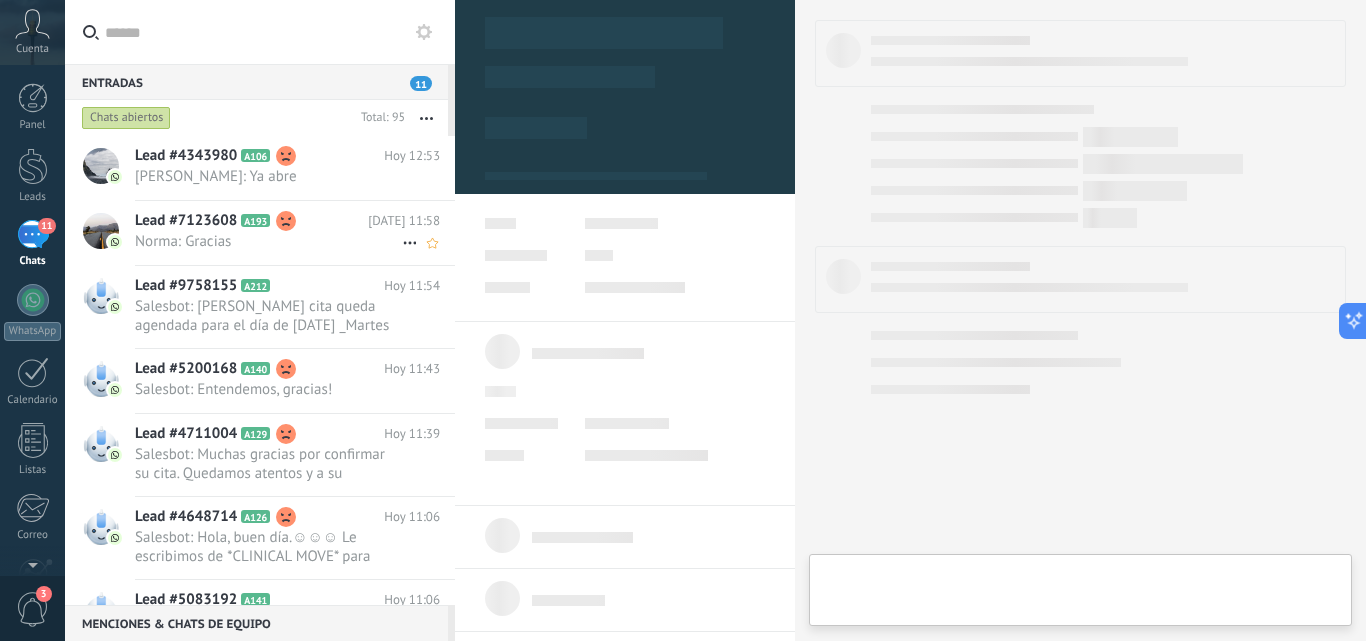 scroll, scrollTop: 30, scrollLeft: 0, axis: vertical 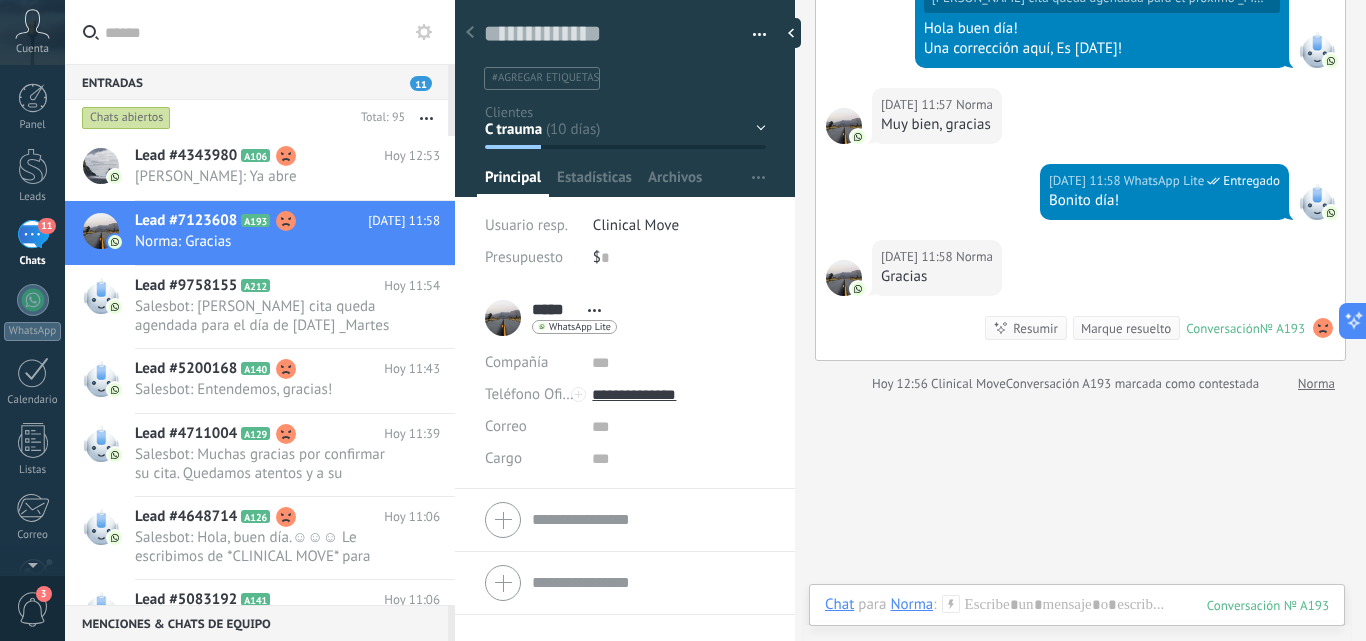 click on "C trauma
c deportivas
c piso pelvico y derma
c aseguradora
Logrado con éxito
Ventas Perdidos" at bounding box center (0, 0) 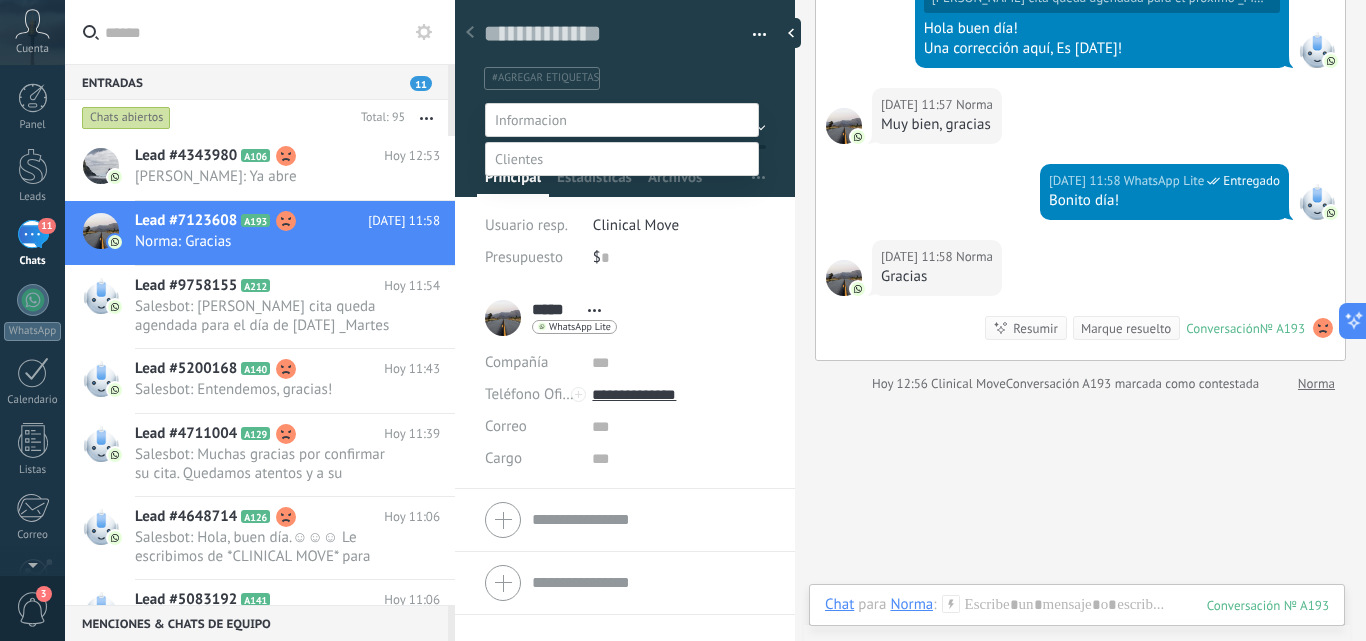 scroll, scrollTop: 39, scrollLeft: 0, axis: vertical 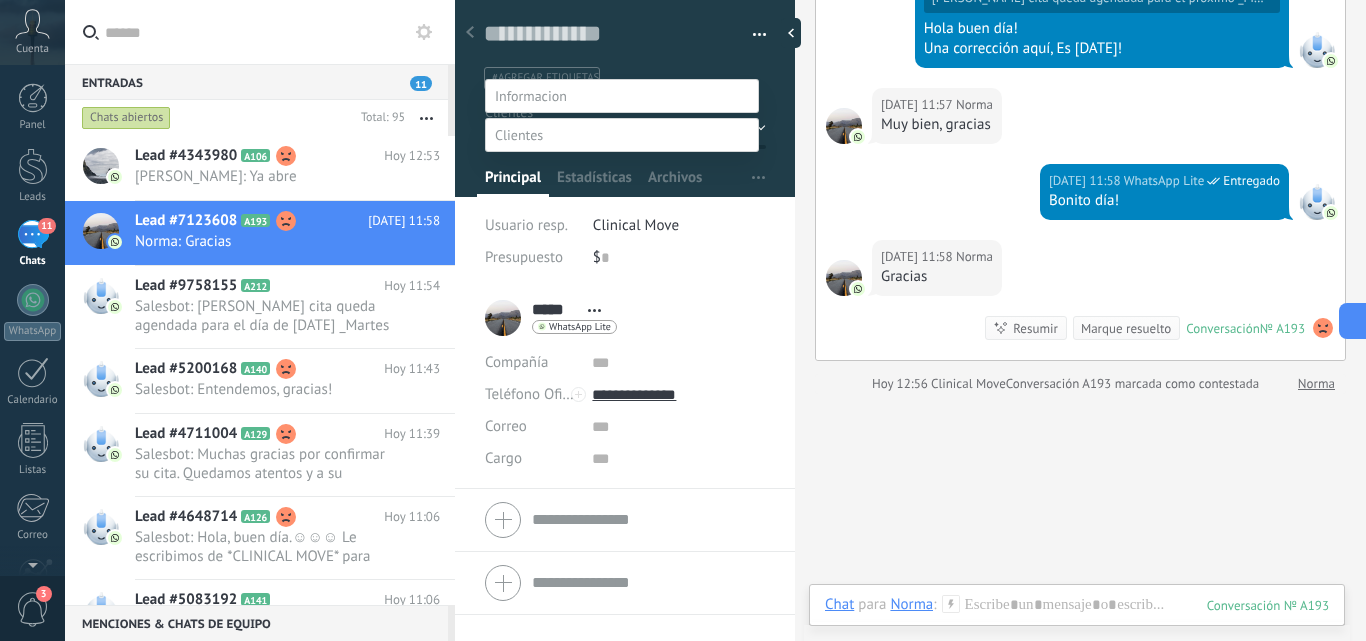 click at bounding box center (622, 135) 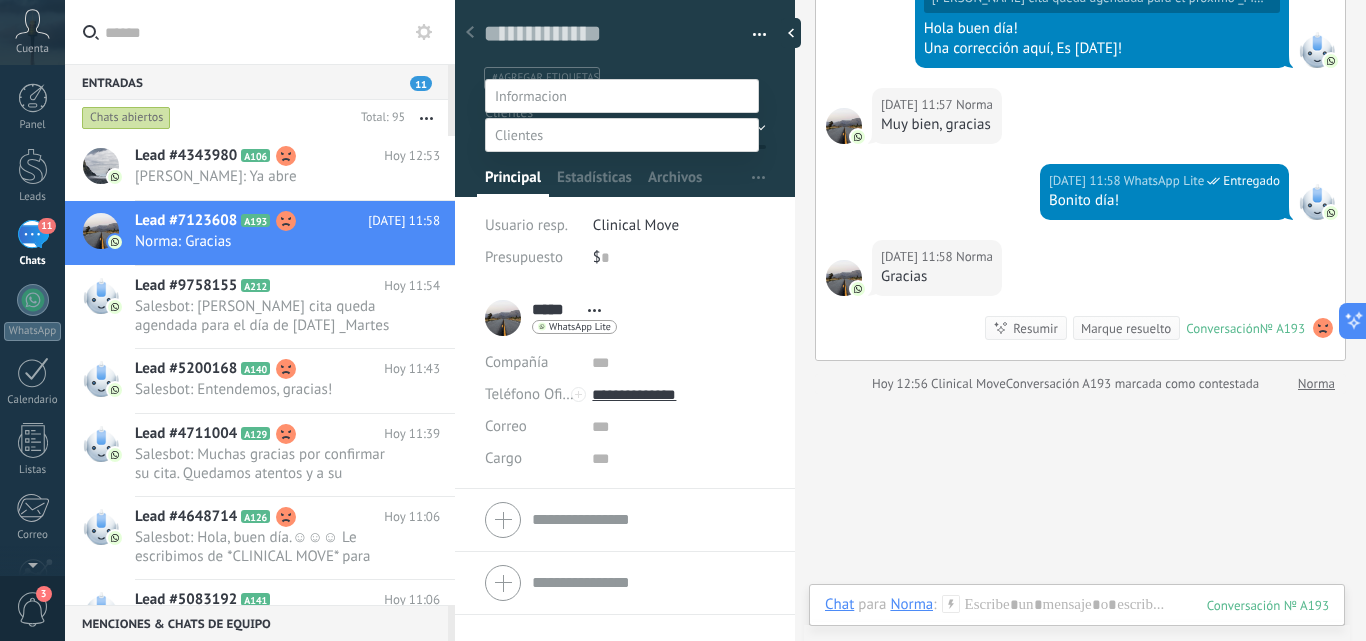click at bounding box center [715, 296] 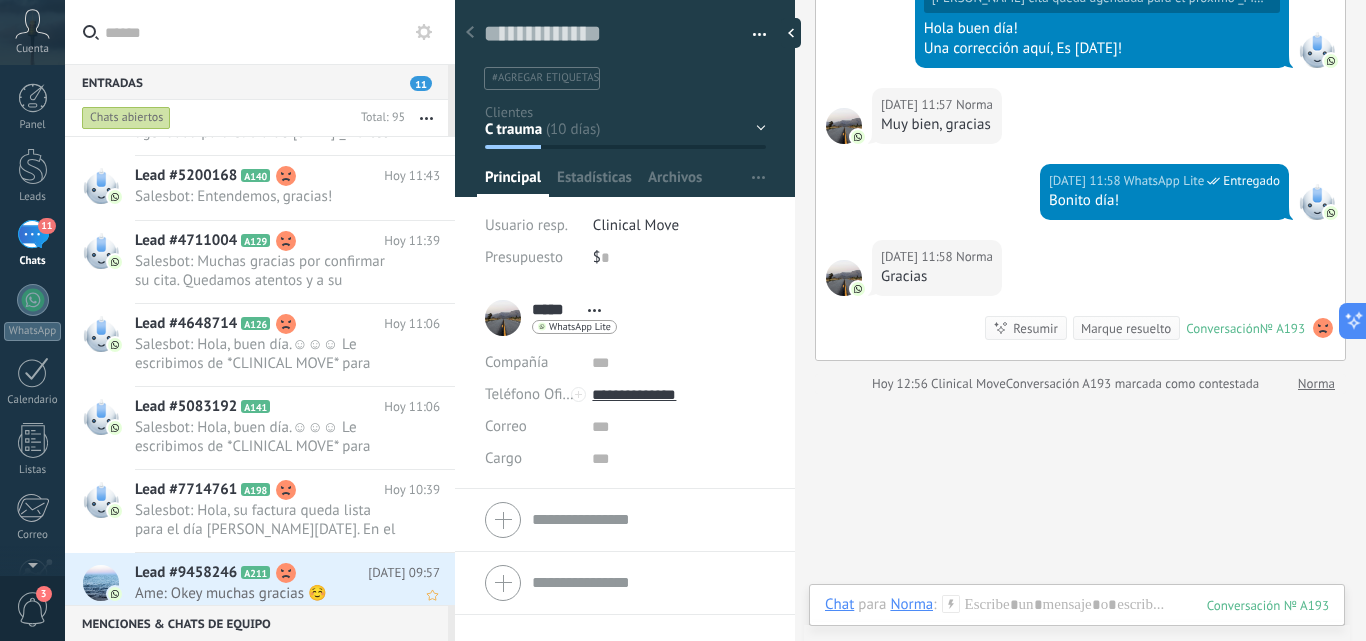scroll, scrollTop: 525, scrollLeft: 0, axis: vertical 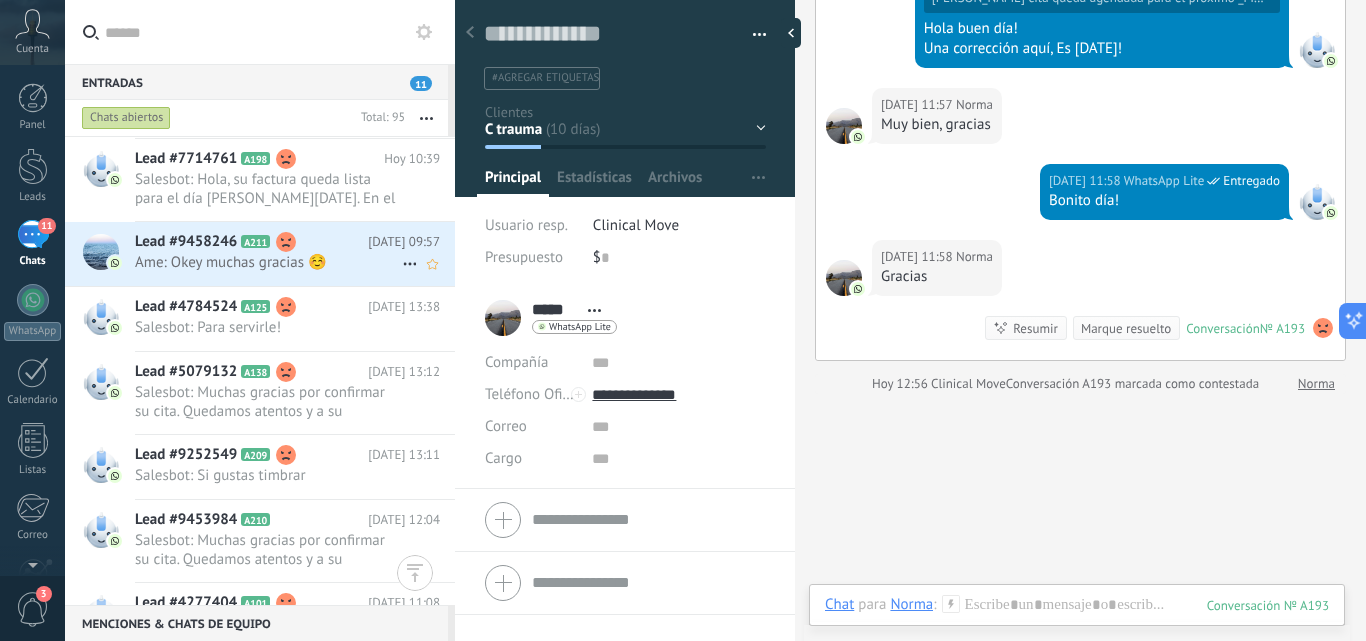 click on "Lead #9458246
A211" at bounding box center (251, 242) 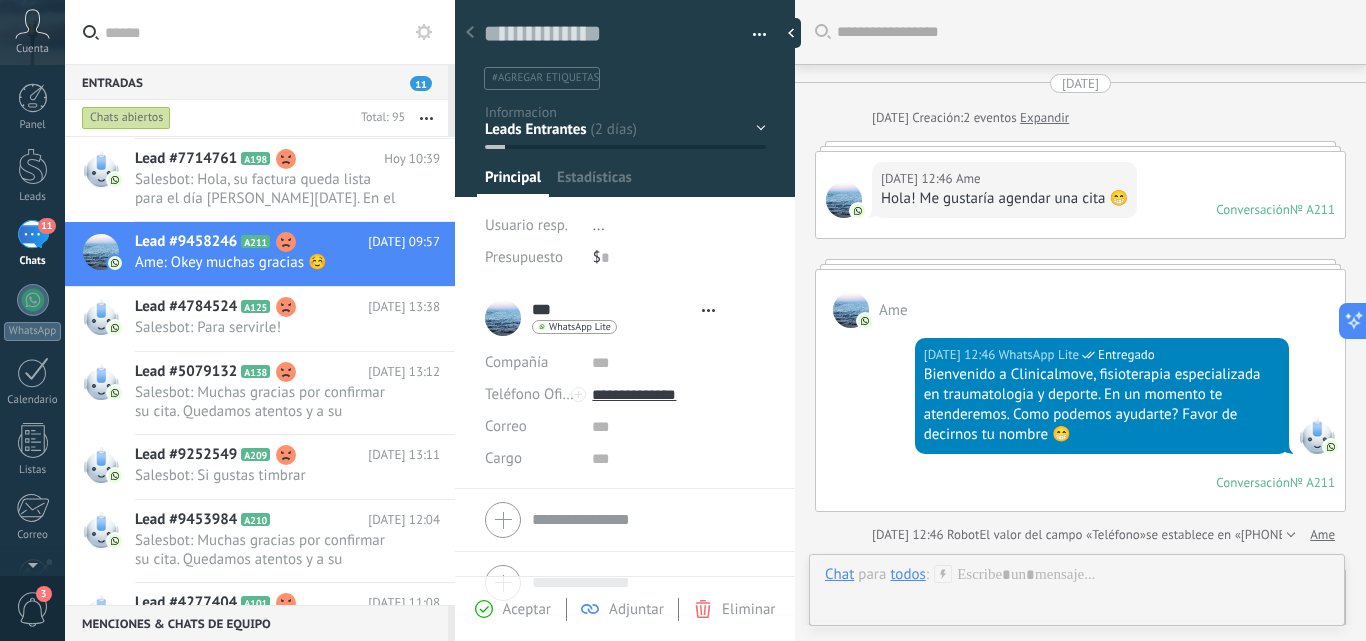 type on "**********" 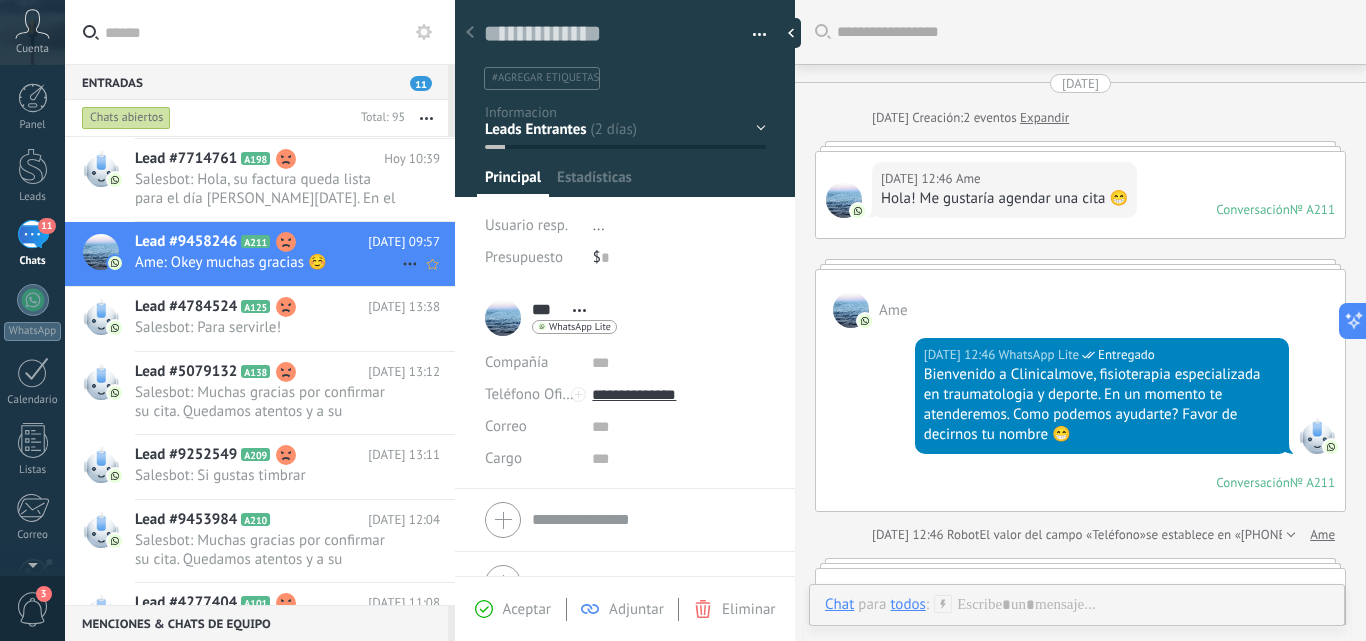 scroll, scrollTop: 30, scrollLeft: 0, axis: vertical 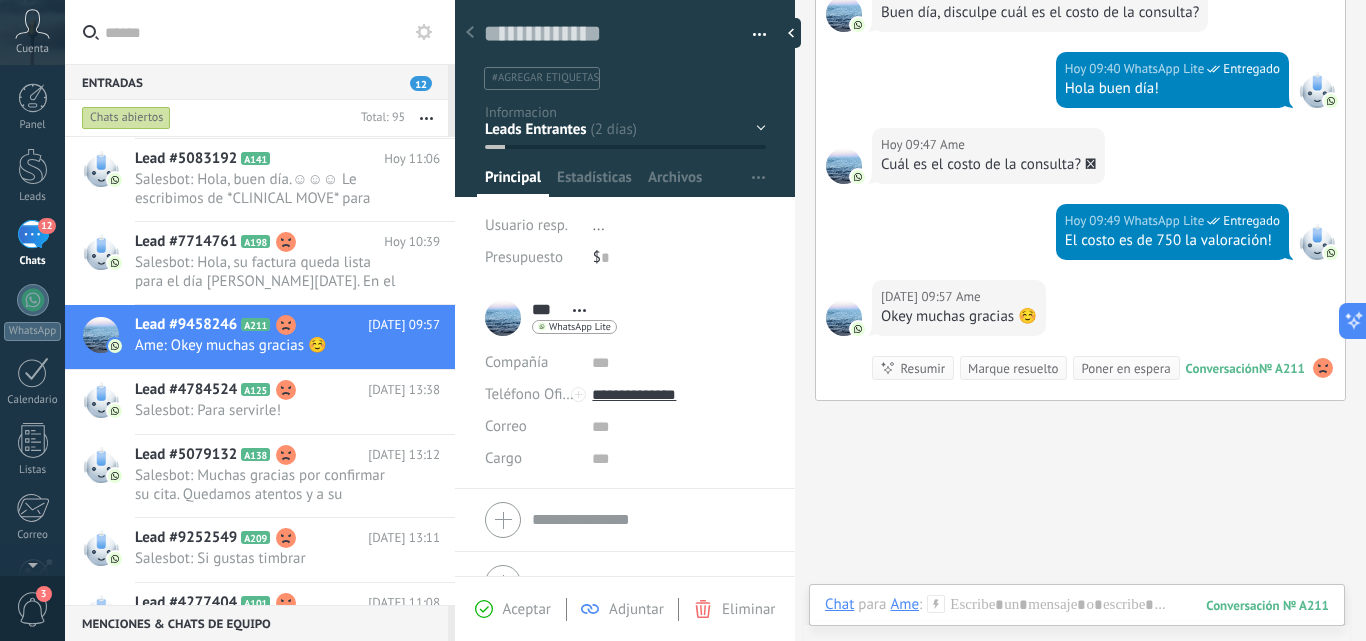 click on "Fisioterapia
Piso Pelvico
Postparto
Descargas
Taller
Aseguradora" at bounding box center (0, 0) 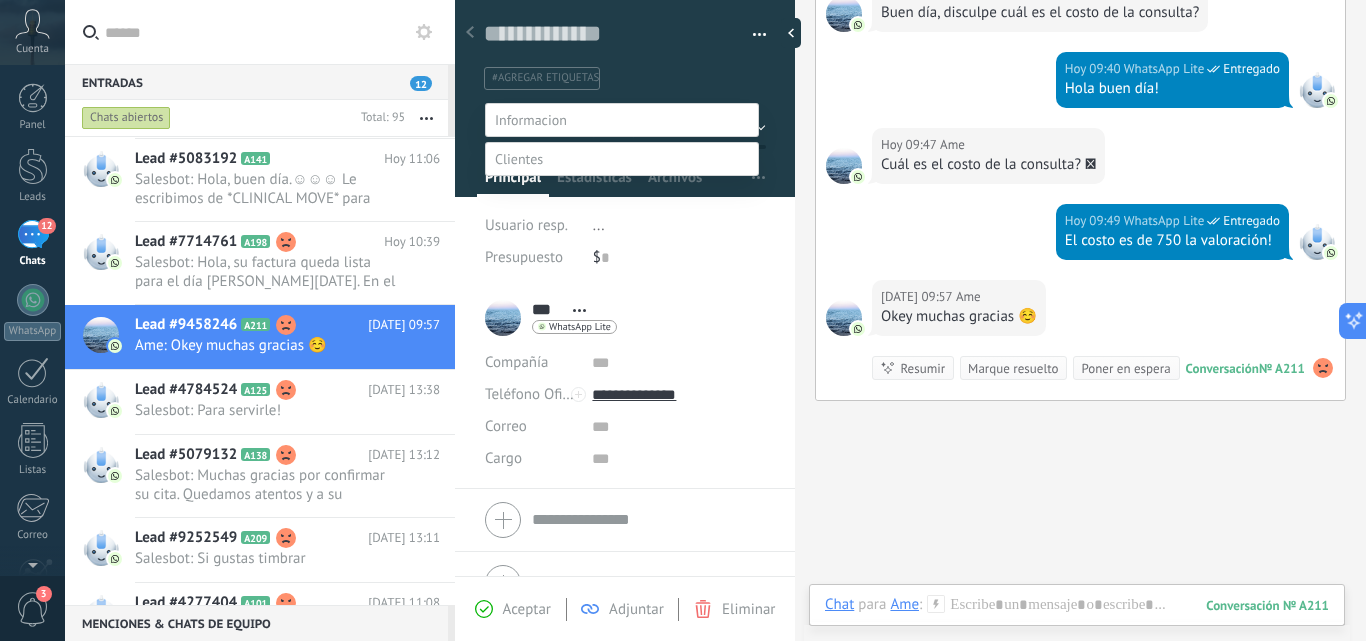 click at bounding box center [622, 159] 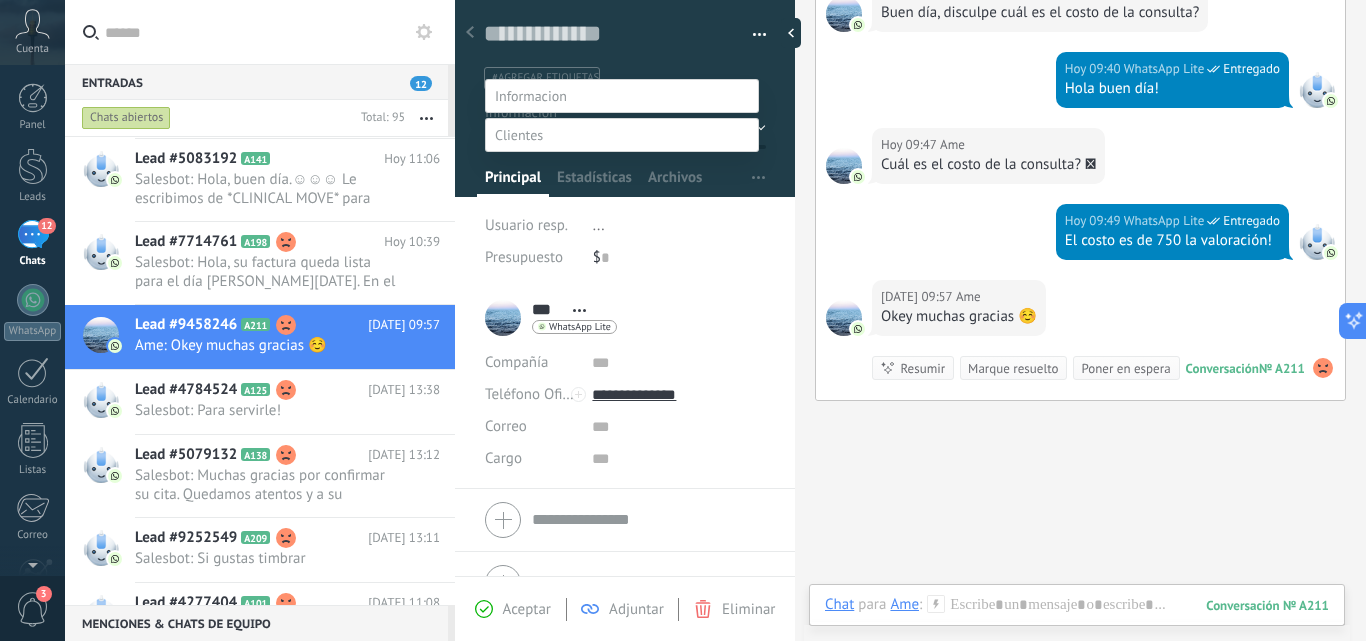 click on "C trauma" at bounding box center [0, 0] 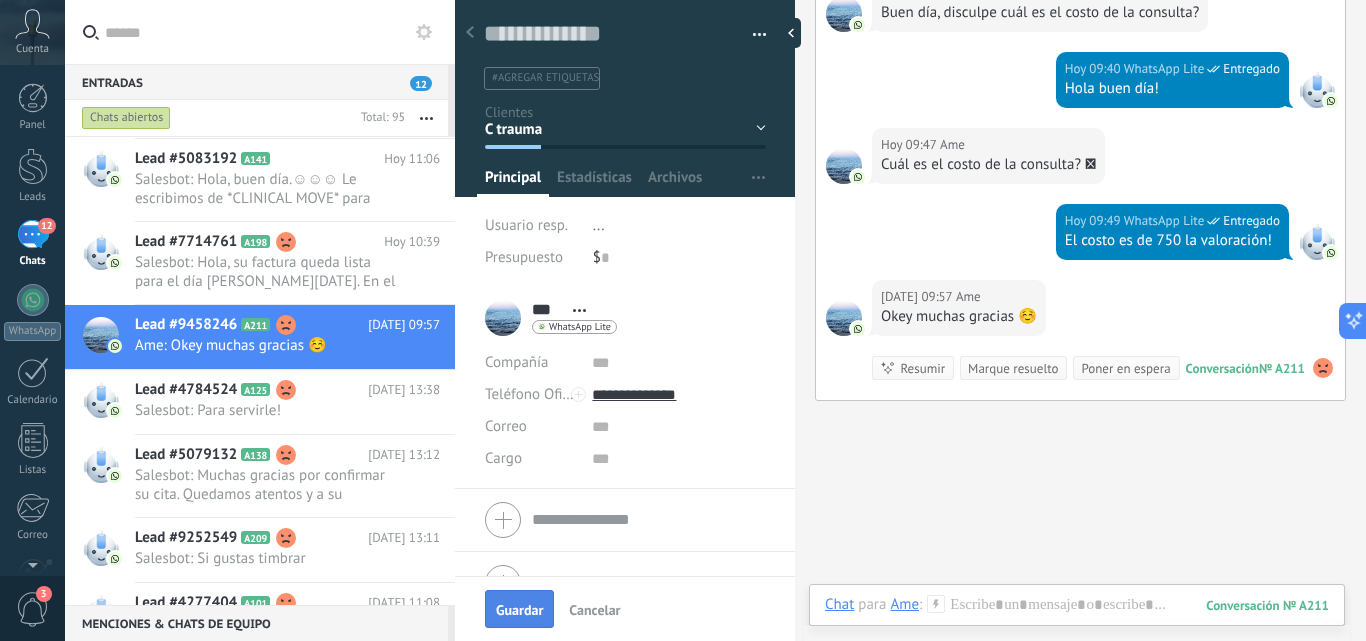 click on "Guardar" at bounding box center (519, 610) 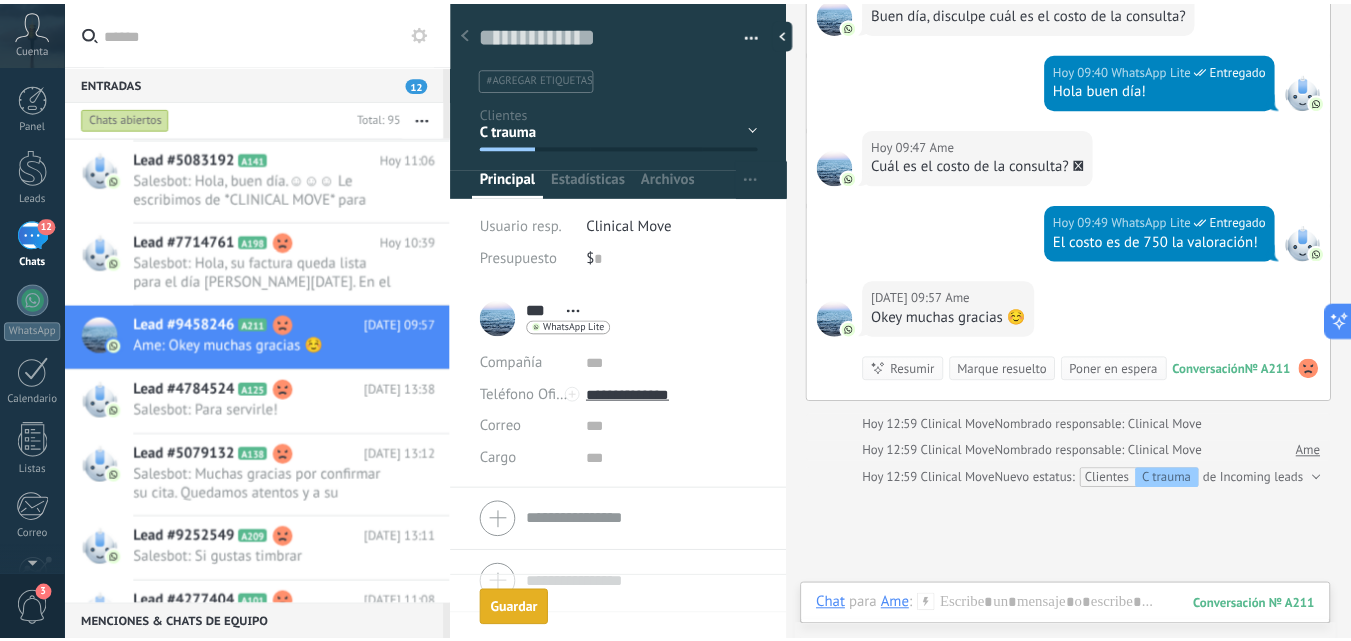 scroll, scrollTop: 2880, scrollLeft: 0, axis: vertical 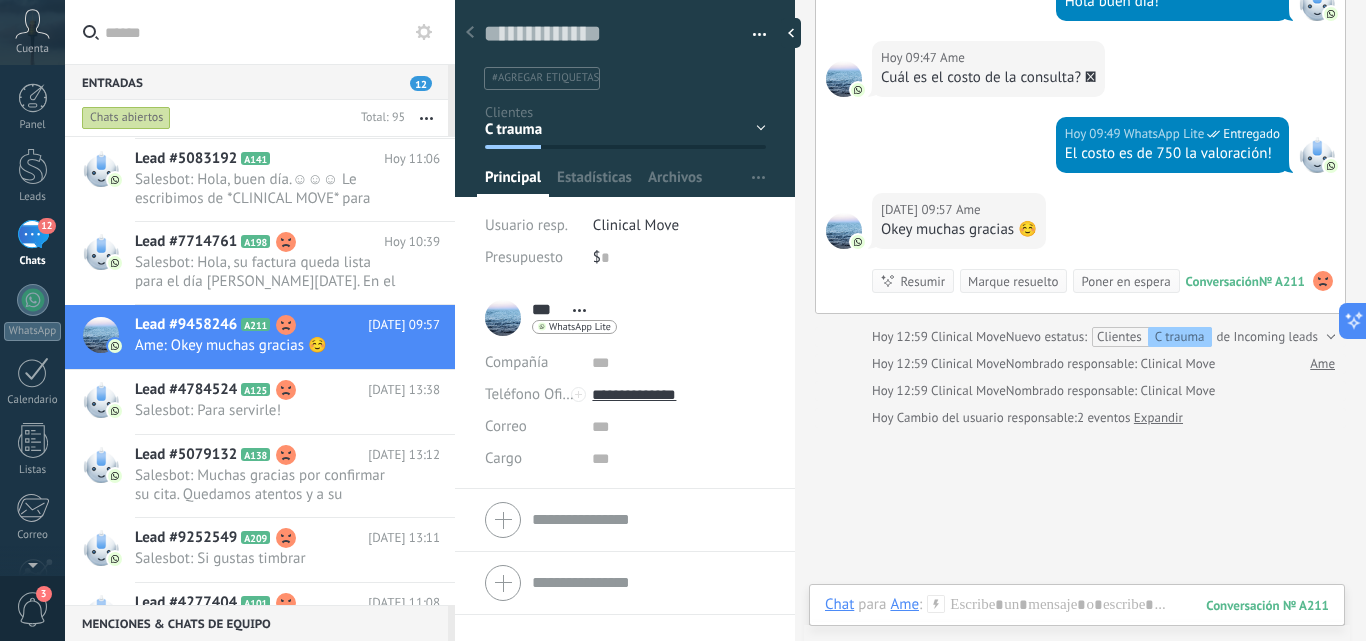 click on "12" at bounding box center (33, 234) 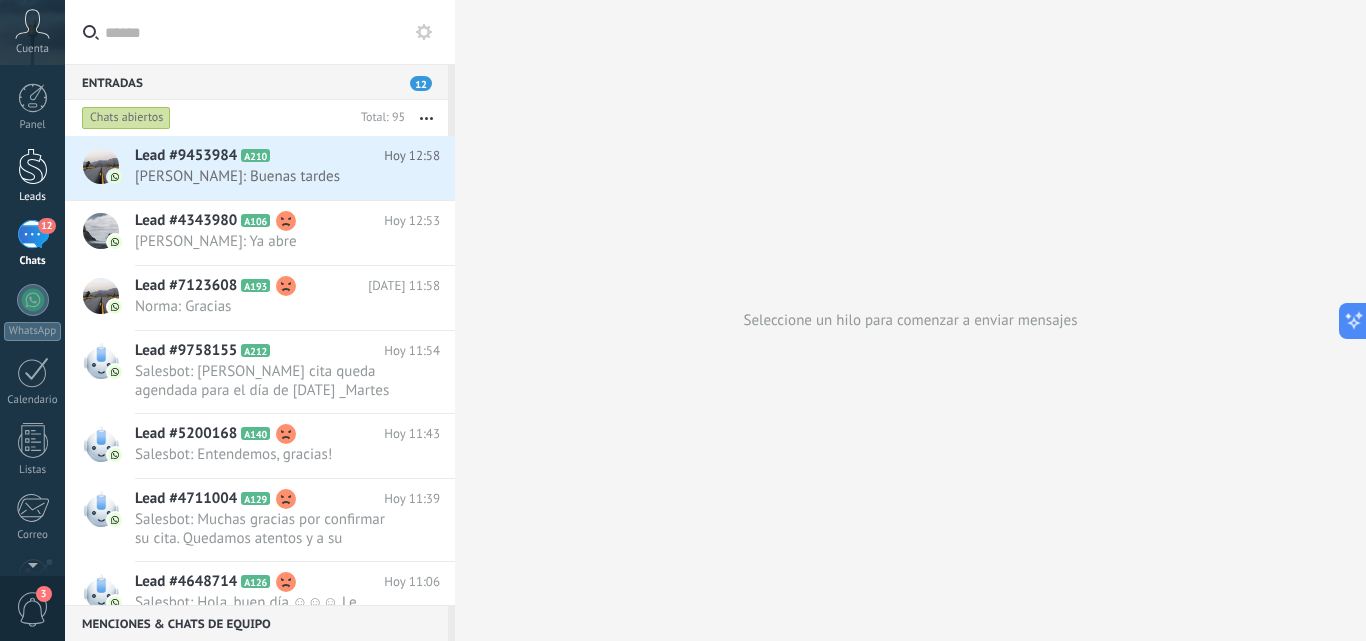 click at bounding box center [33, 166] 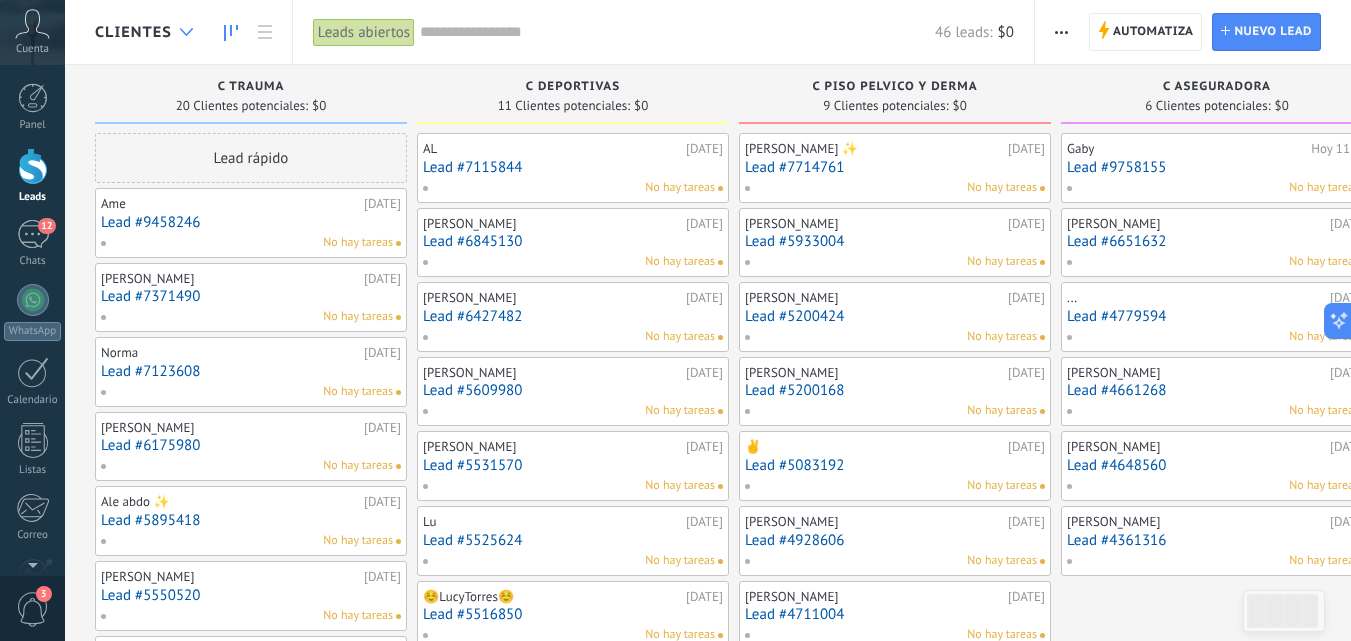 click 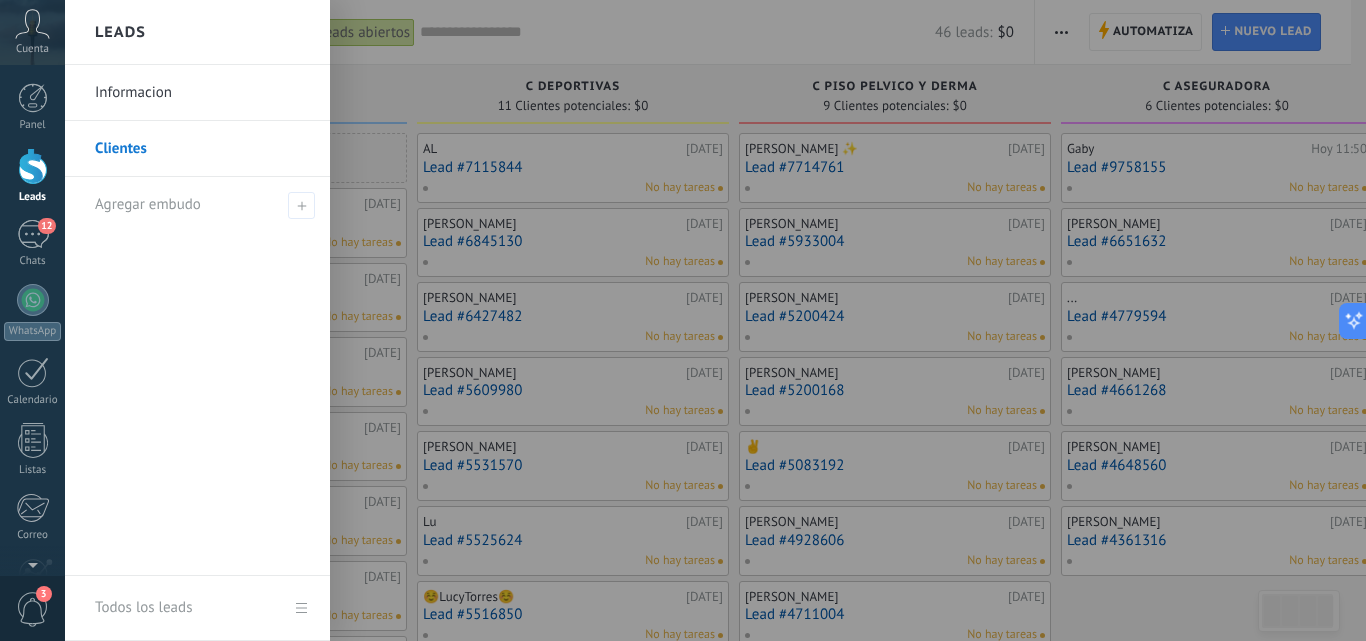 click on "Leads" at bounding box center (197, 32) 